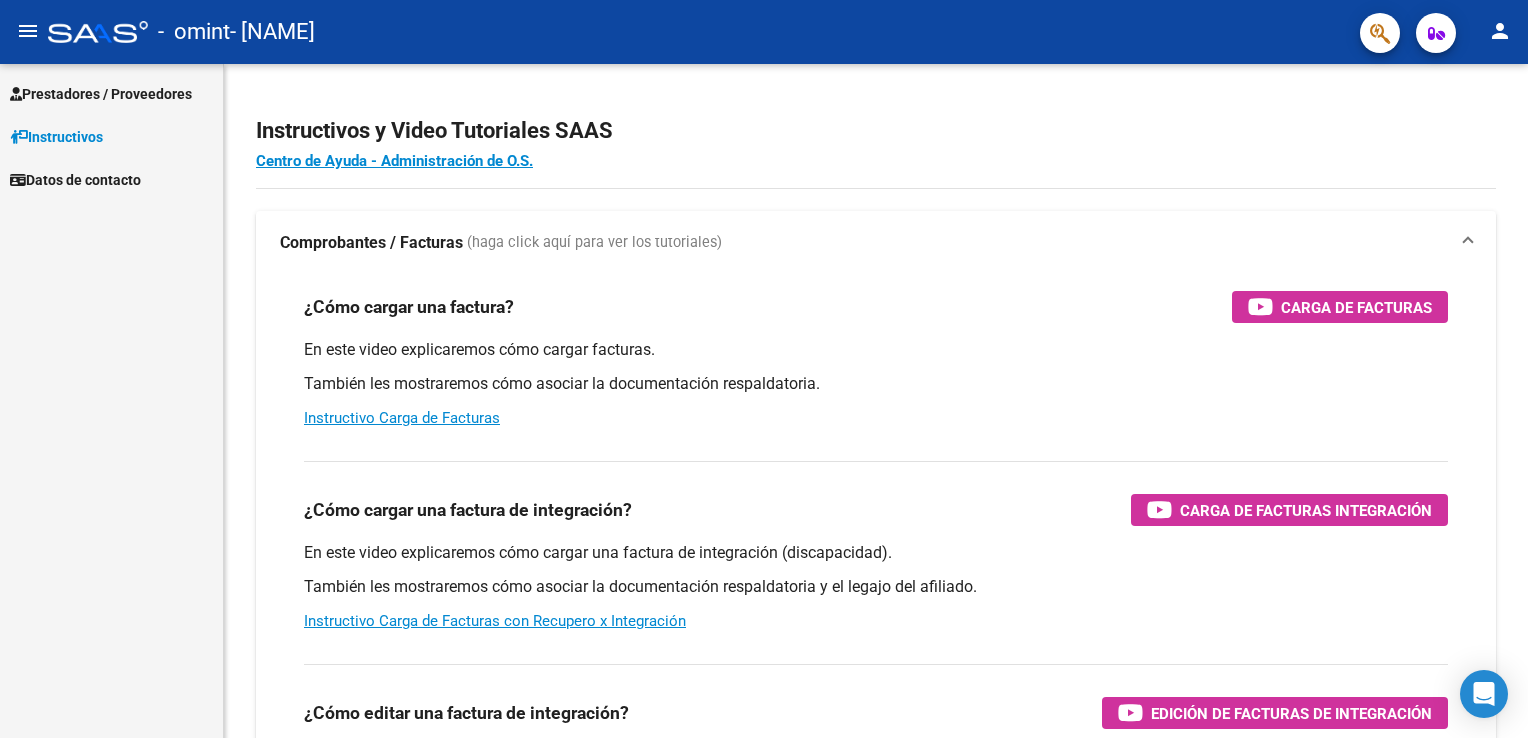 scroll, scrollTop: 0, scrollLeft: 0, axis: both 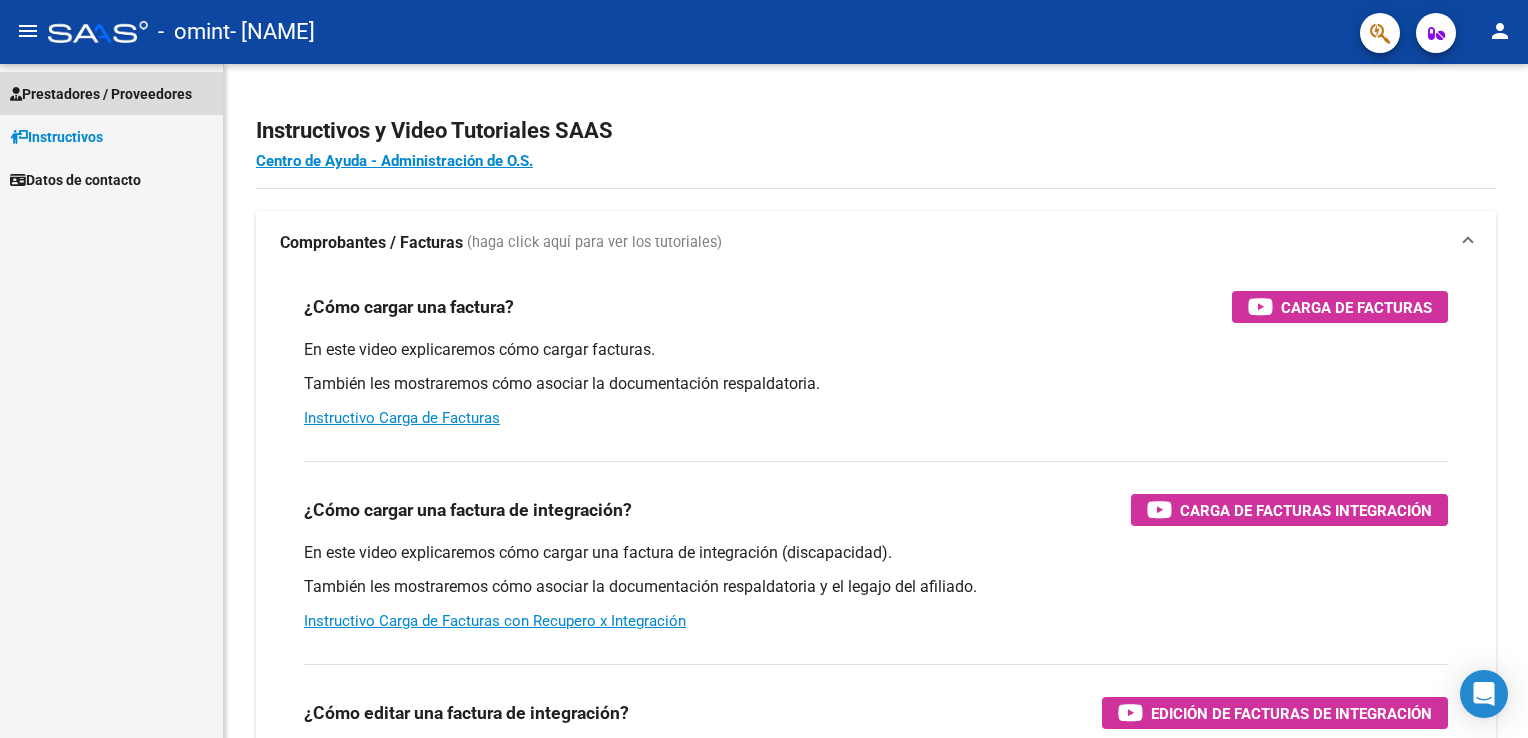 click on "Prestadores / Proveedores" at bounding box center [111, 93] 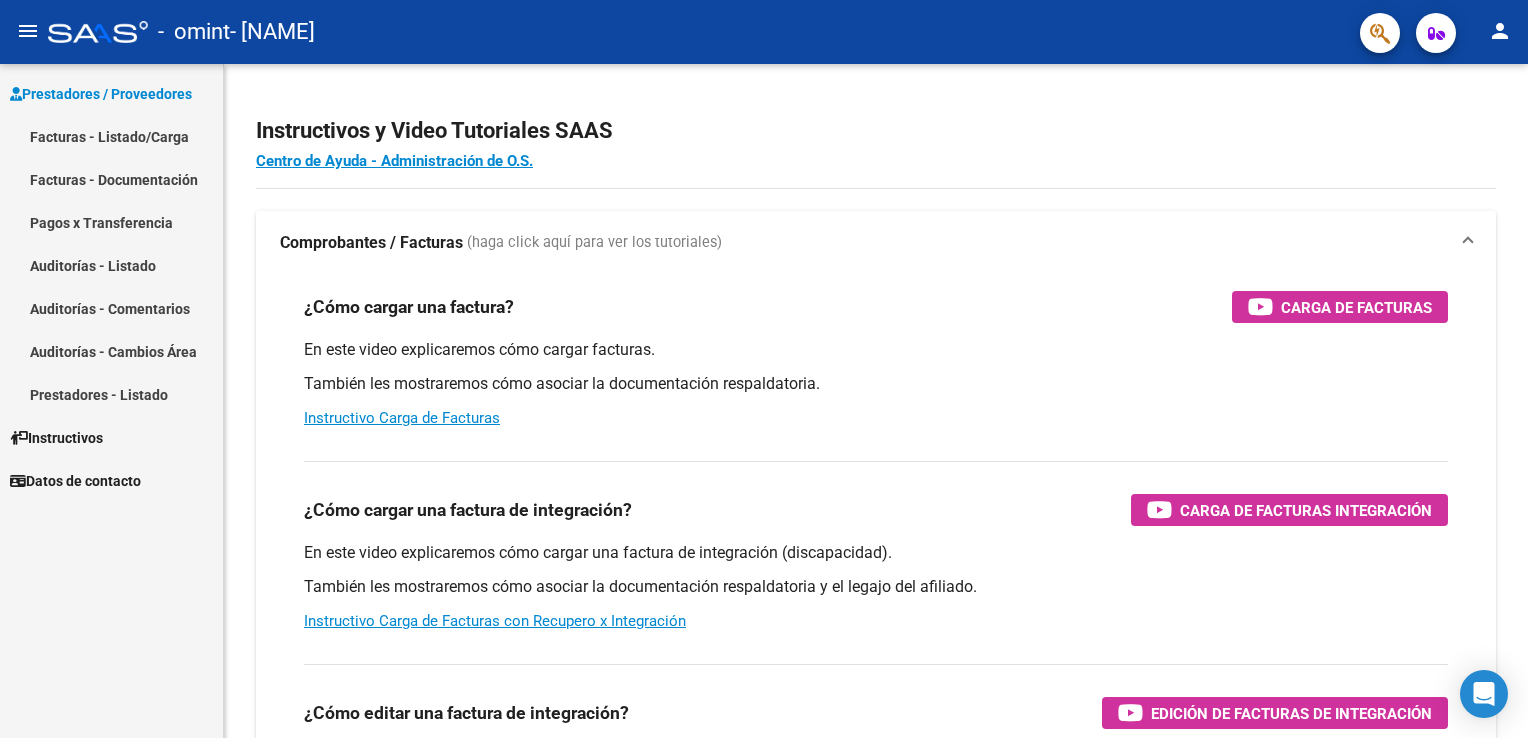 click on "Facturas - Listado/Carga" at bounding box center (111, 136) 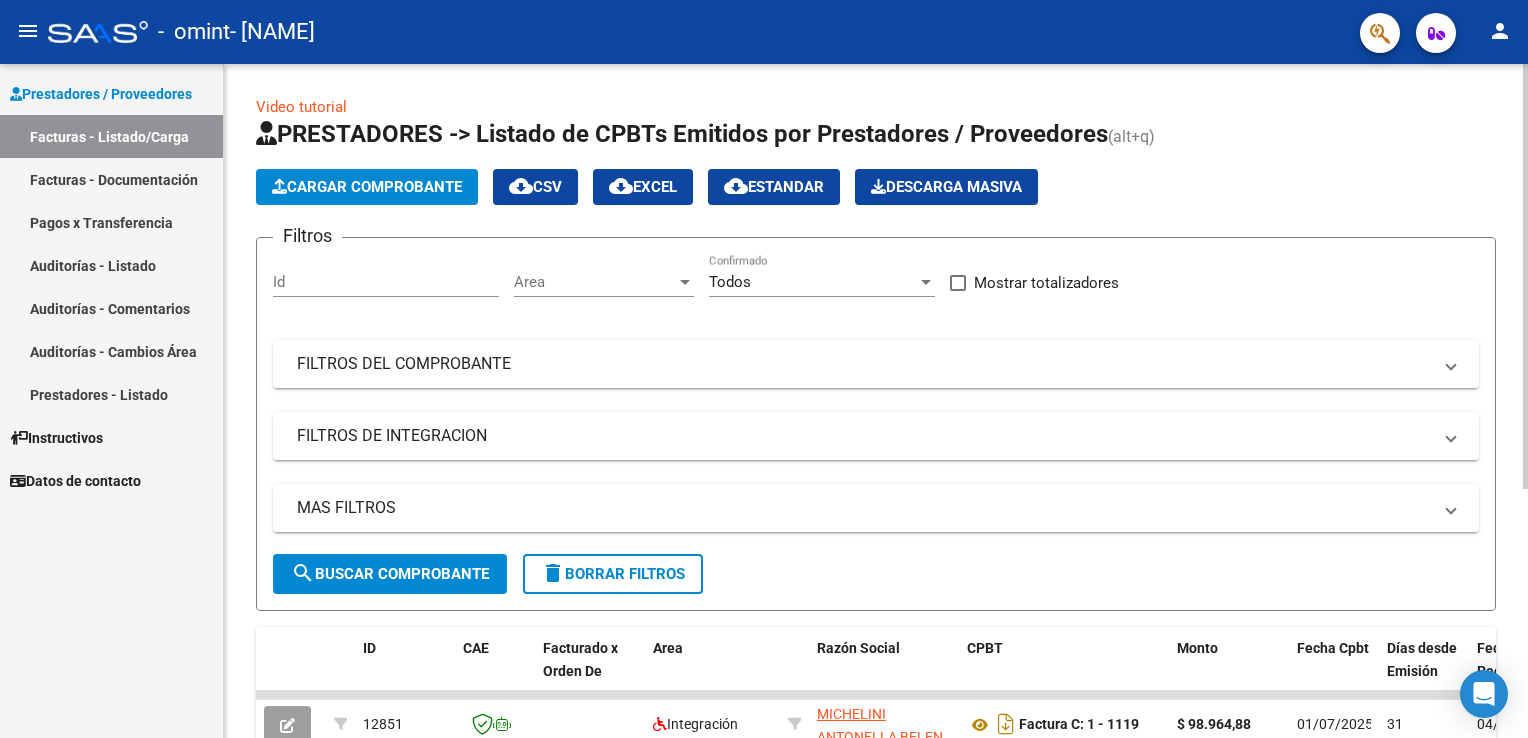 click on "Cargar Comprobante" 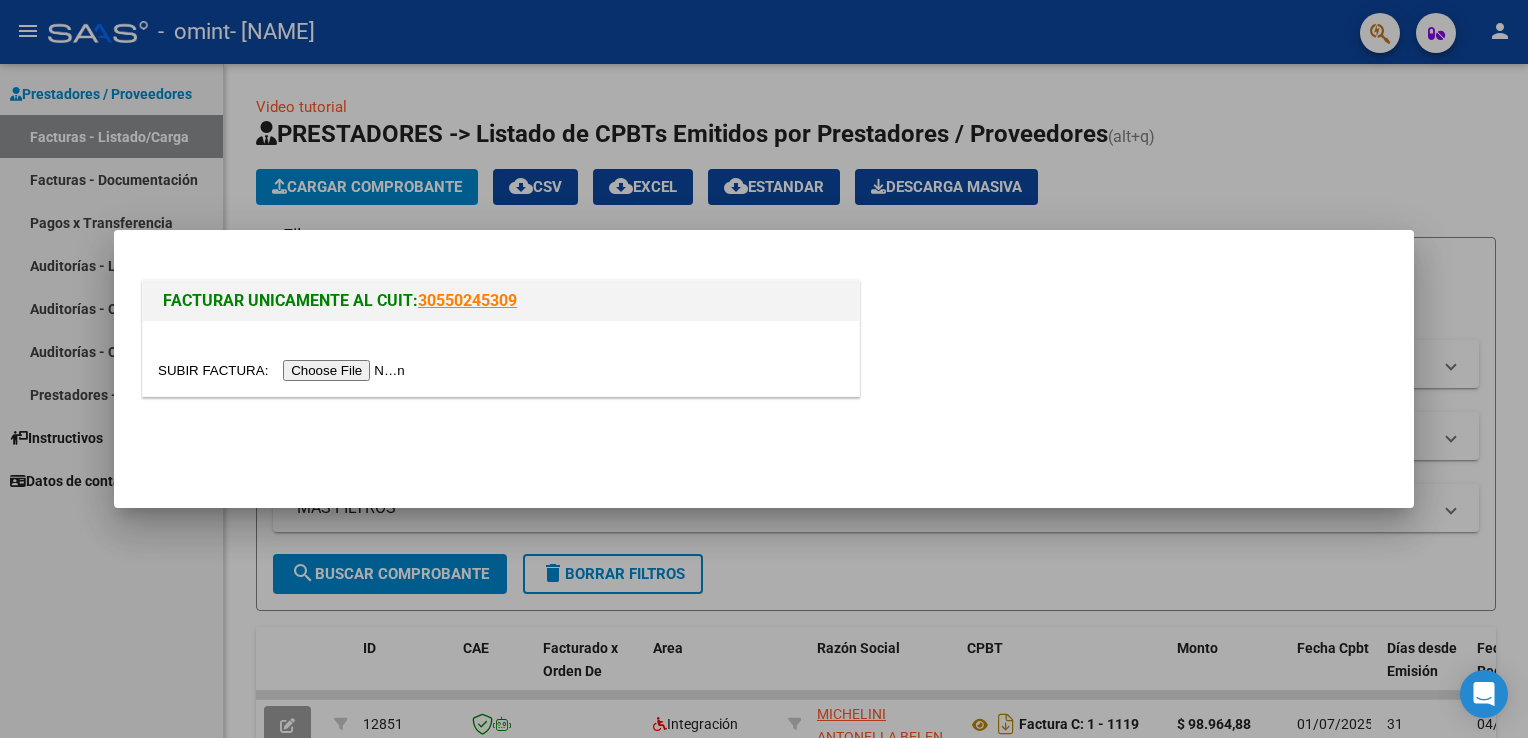 click at bounding box center [284, 370] 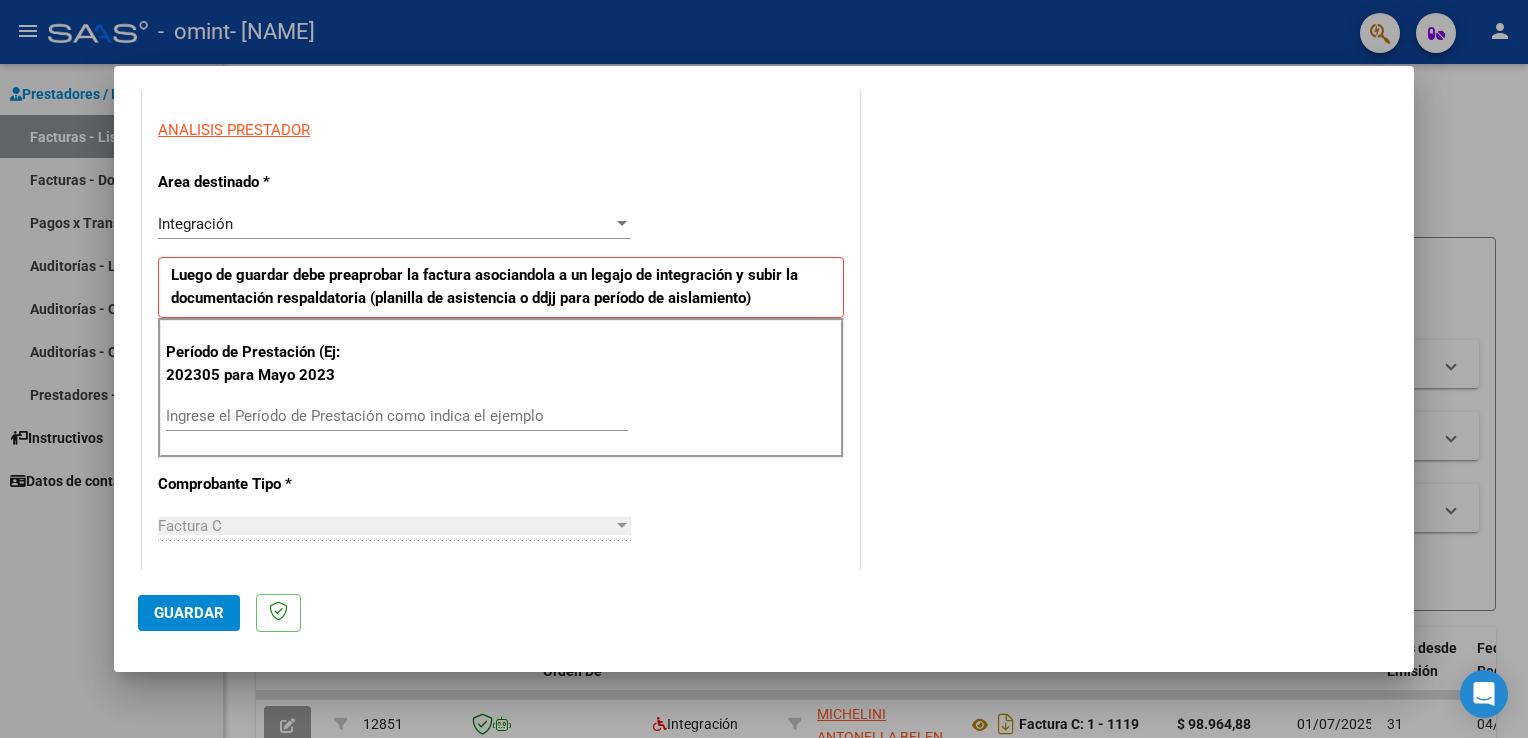 scroll, scrollTop: 423, scrollLeft: 0, axis: vertical 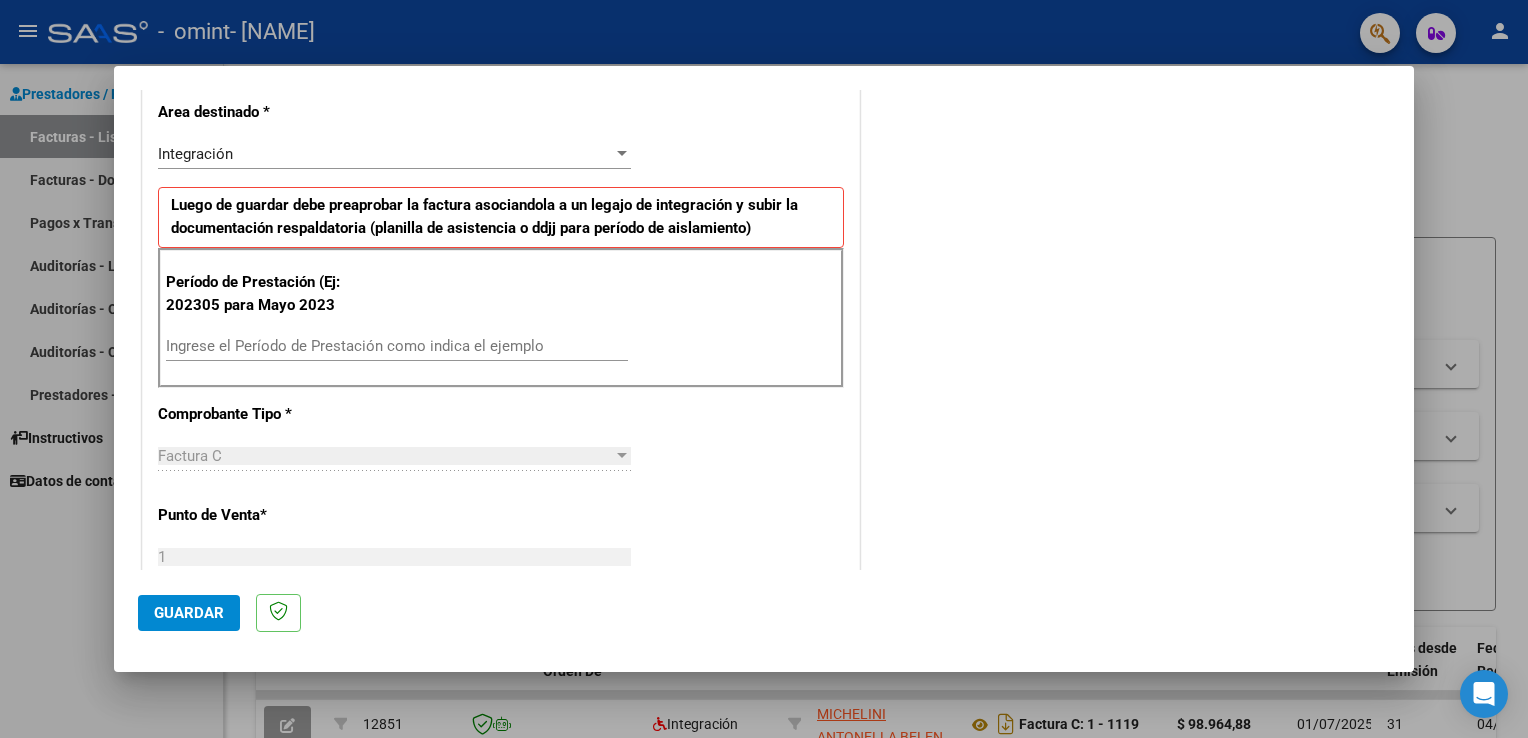 click on "Ingrese el Período de Prestación como indica el ejemplo" at bounding box center [397, 346] 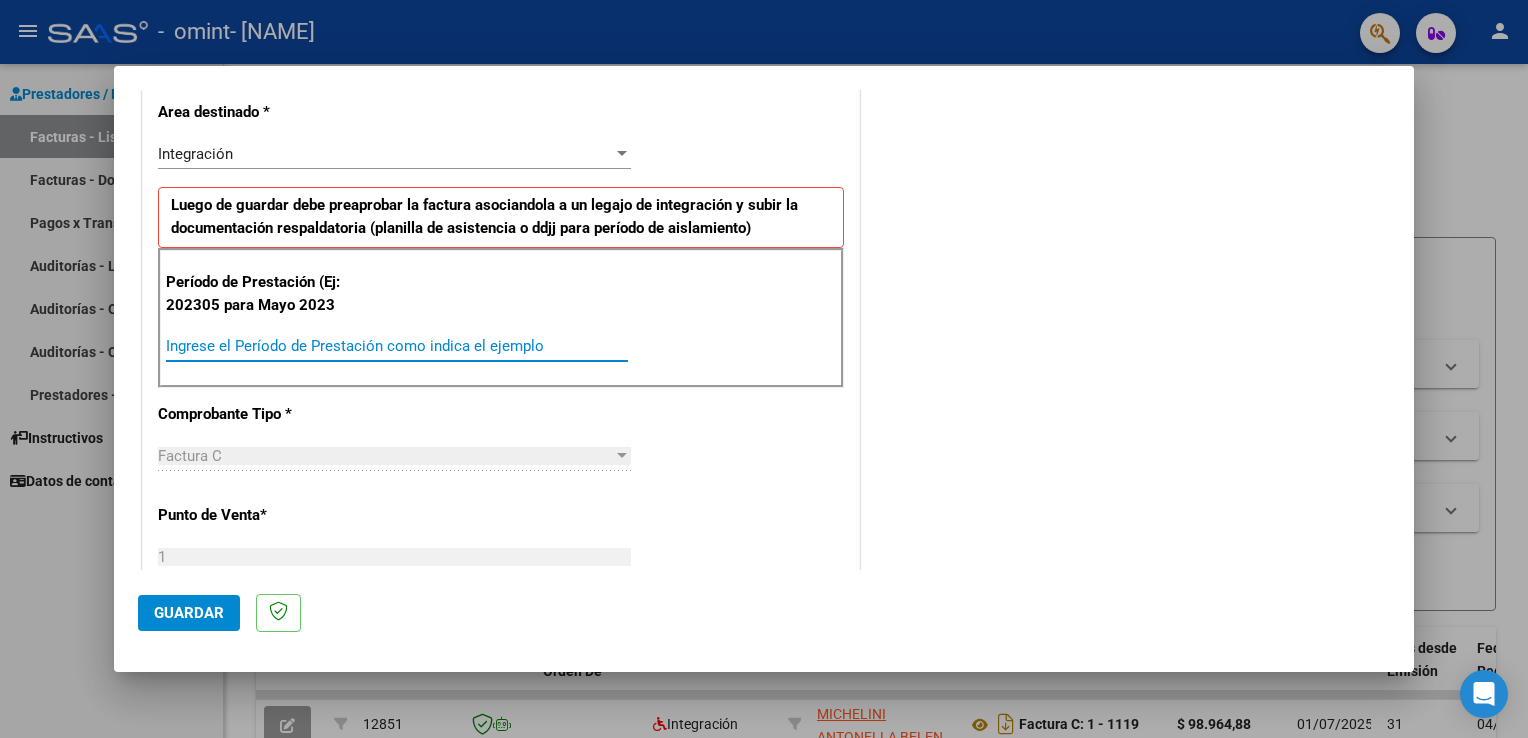click on "Ingrese el Período de Prestación como indica el ejemplo" at bounding box center [397, 346] 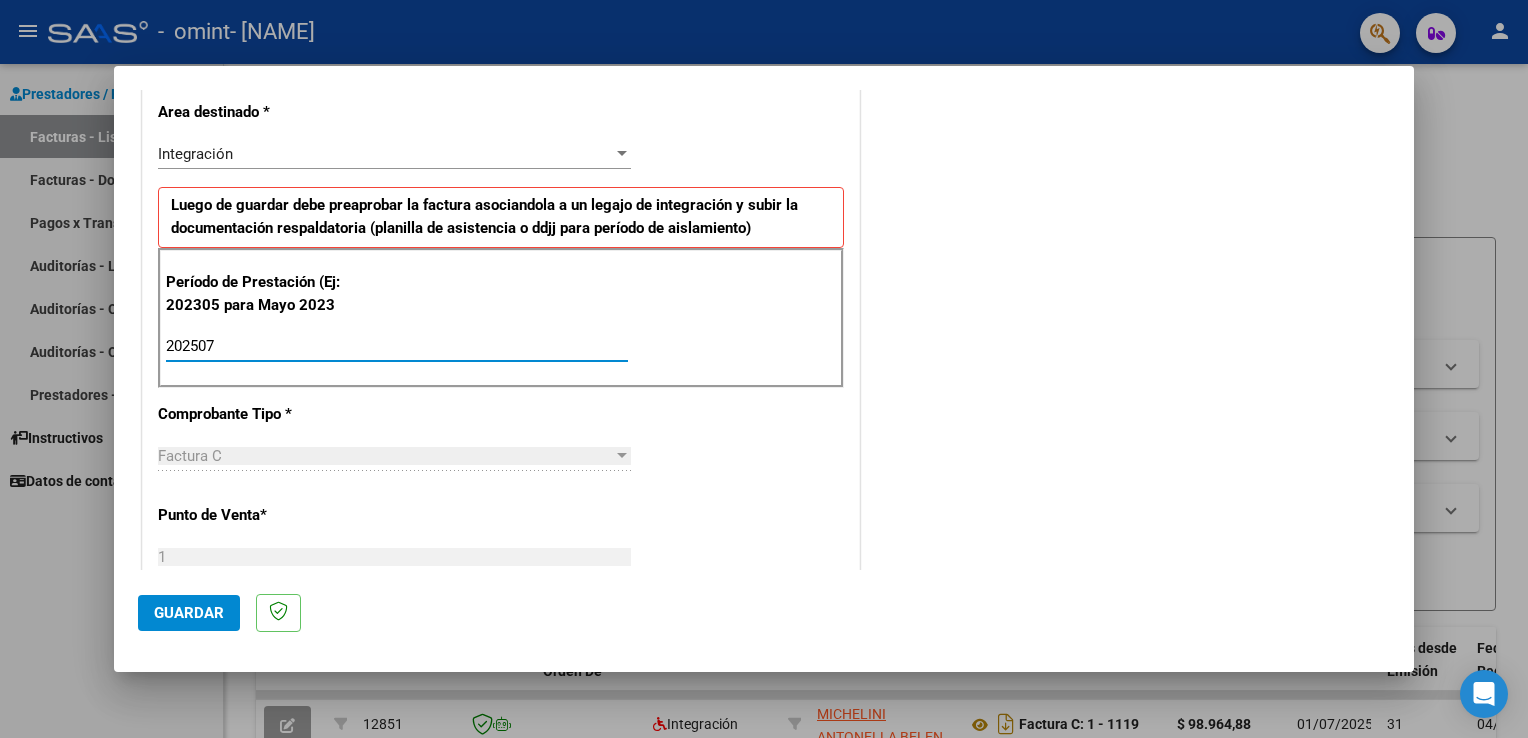 type on "202507" 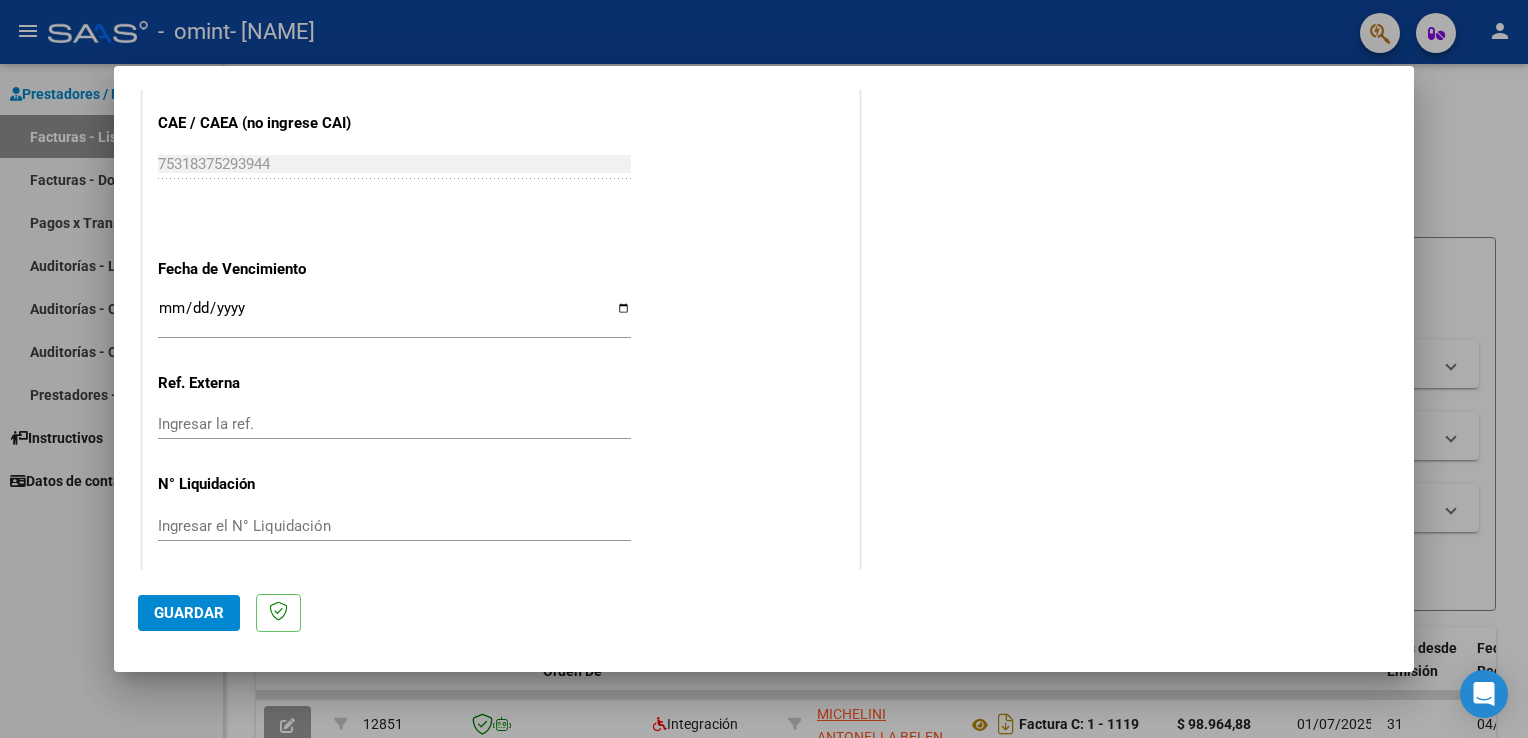 scroll, scrollTop: 1240, scrollLeft: 0, axis: vertical 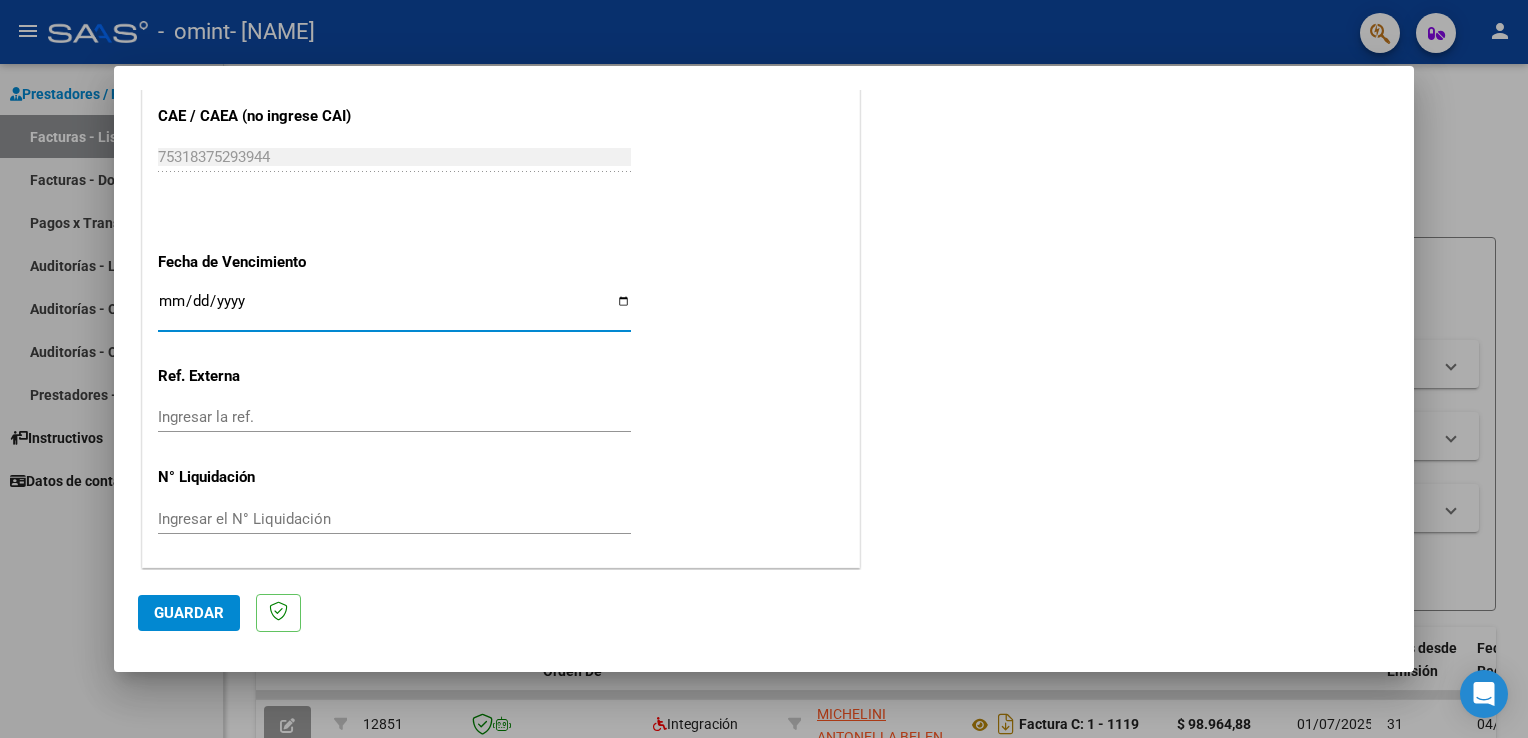 click on "Ingresar la fecha" at bounding box center (394, 309) 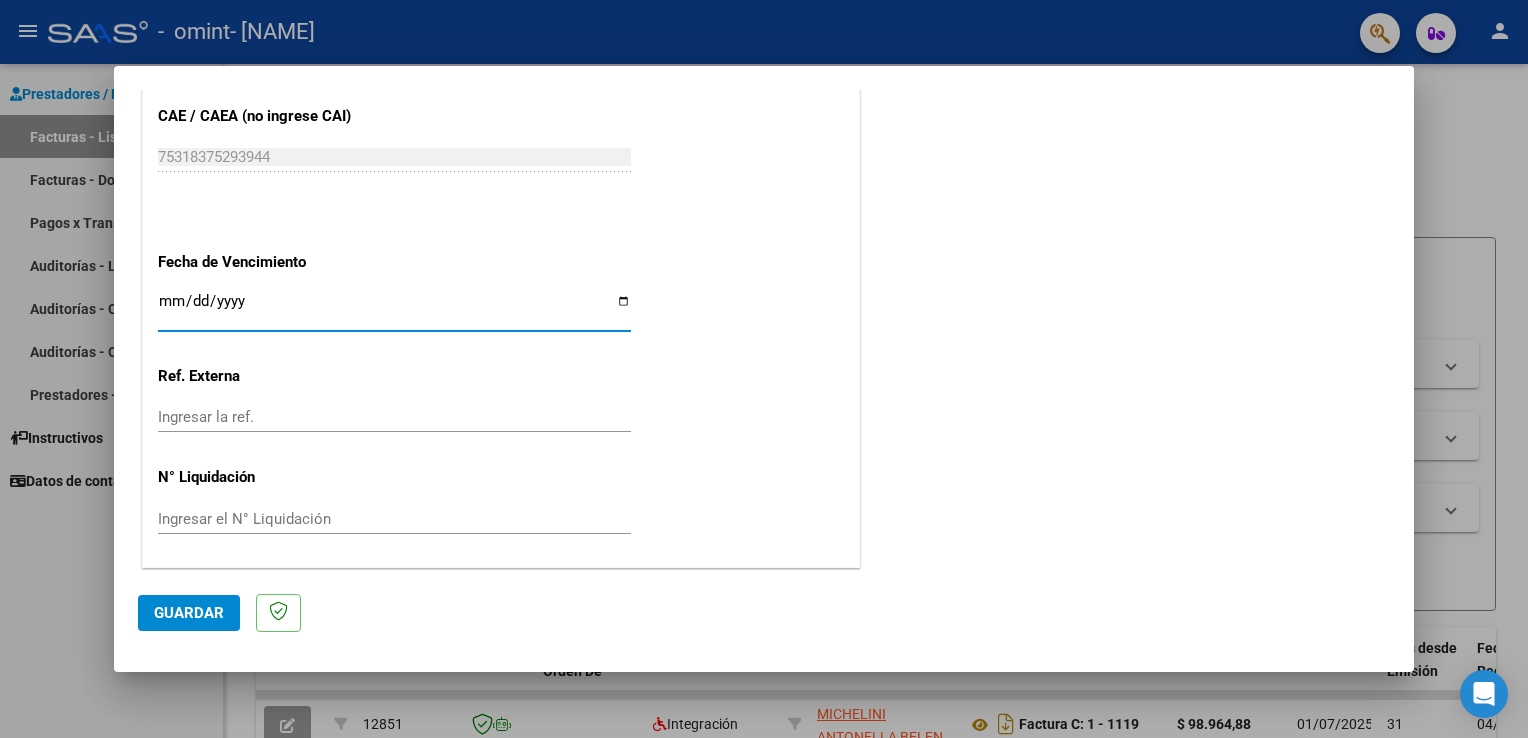 click on "Ingresar la fecha" at bounding box center (394, 309) 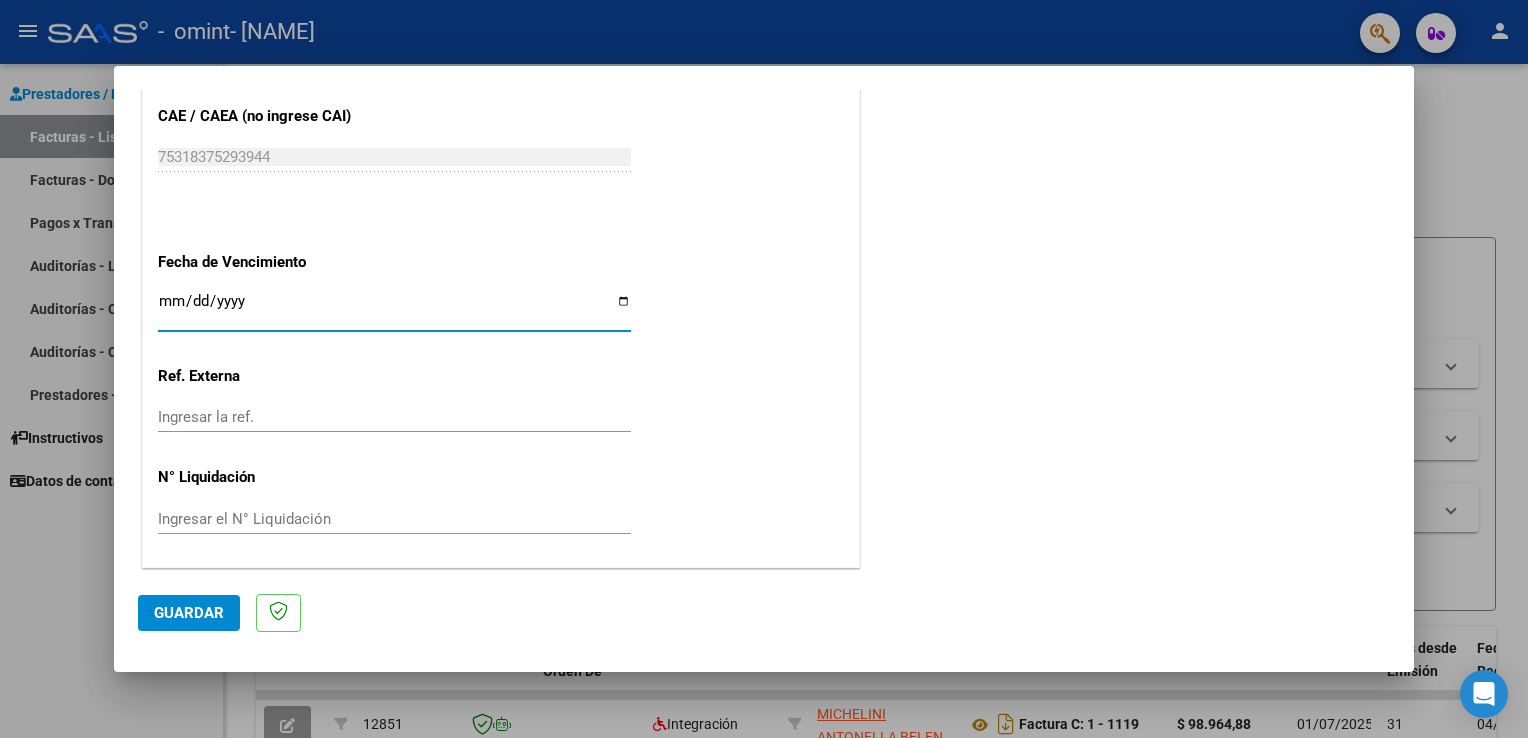 type on "2025-08-01" 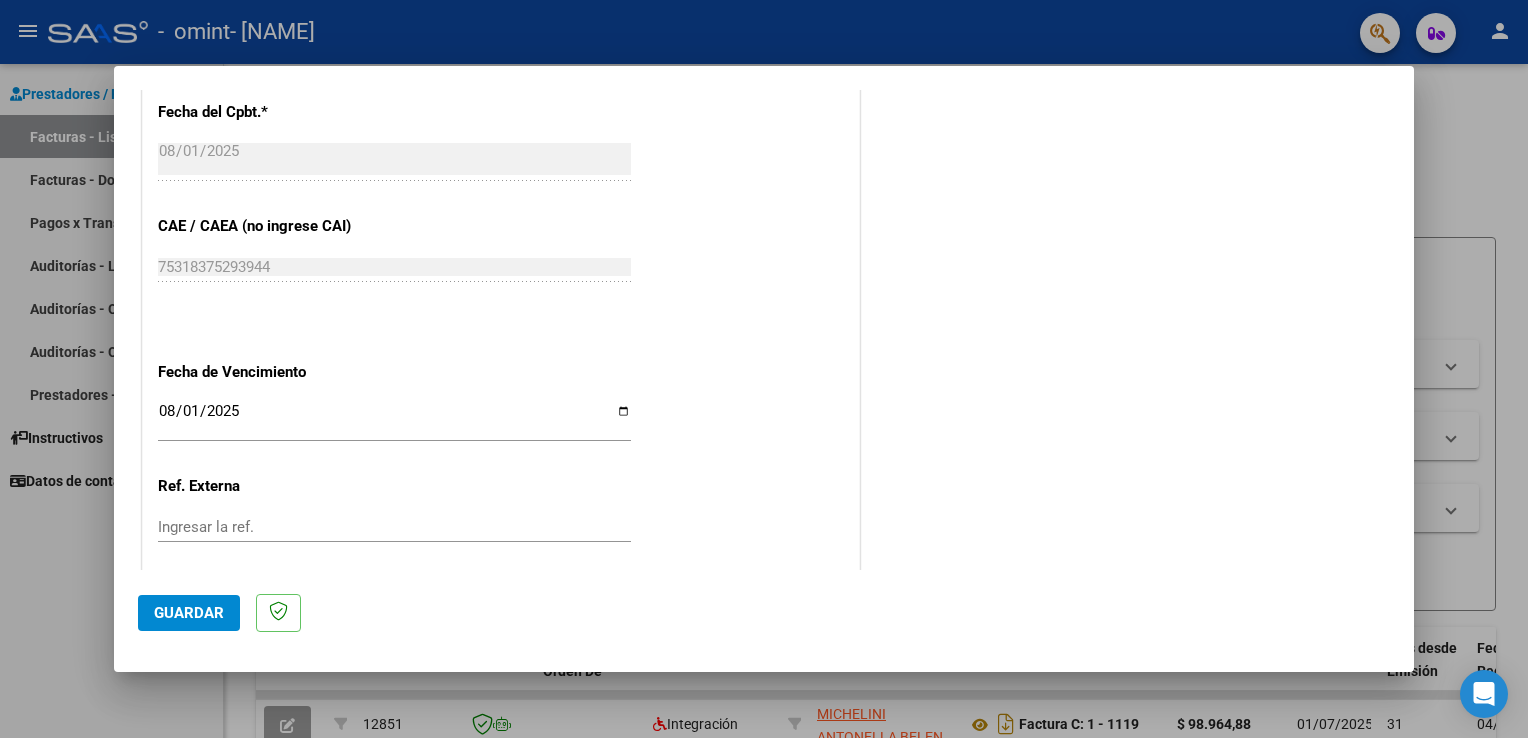 scroll, scrollTop: 1240, scrollLeft: 0, axis: vertical 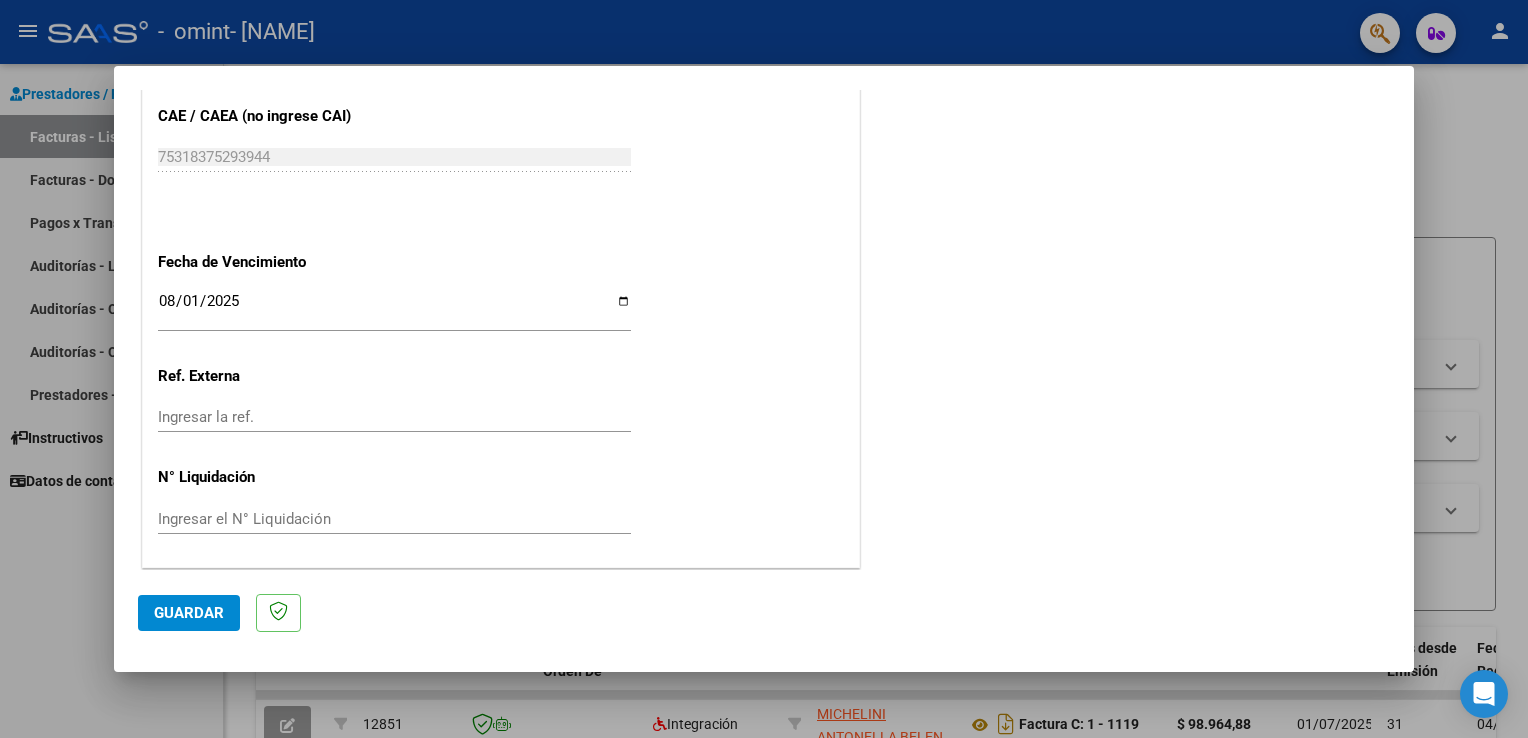 click on "Guardar" 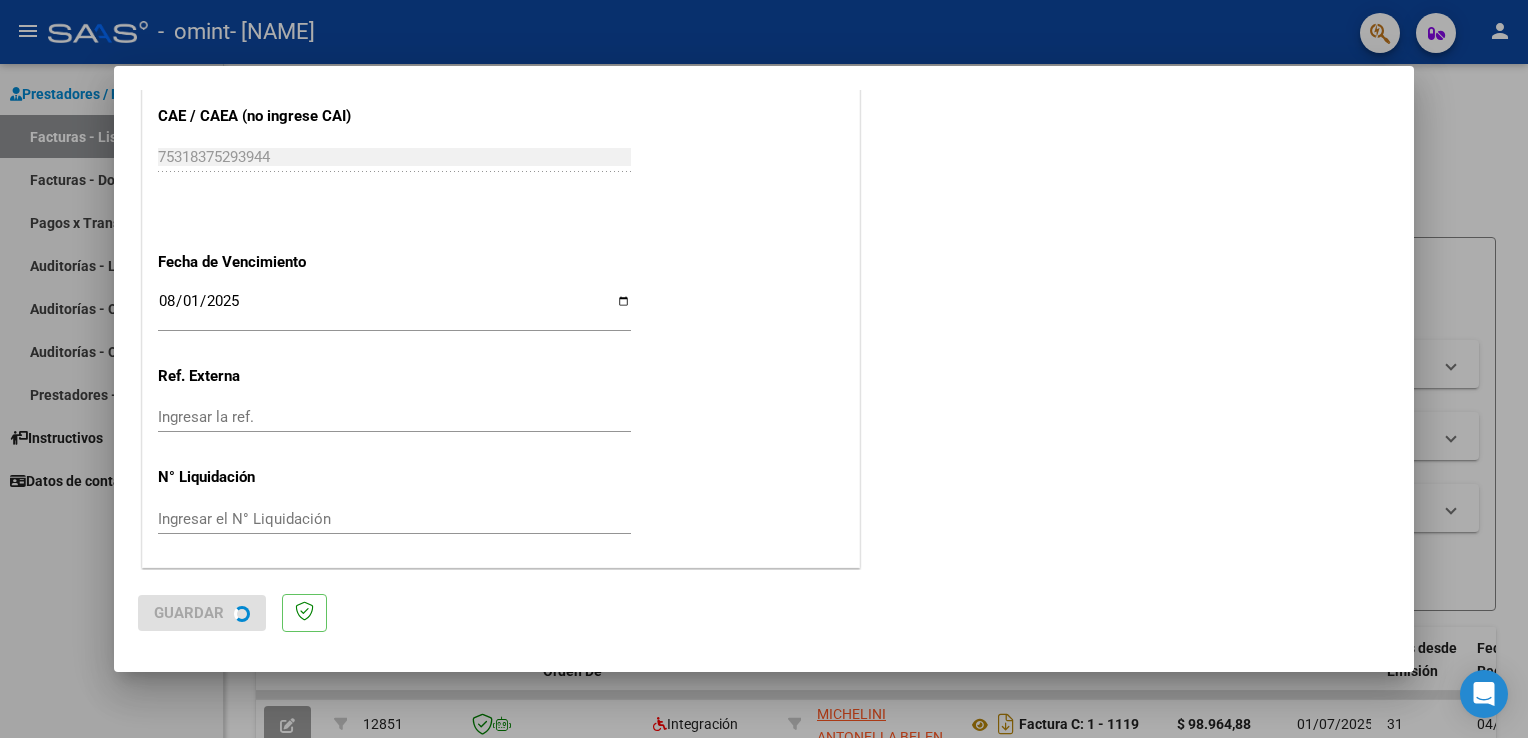 scroll, scrollTop: 0, scrollLeft: 0, axis: both 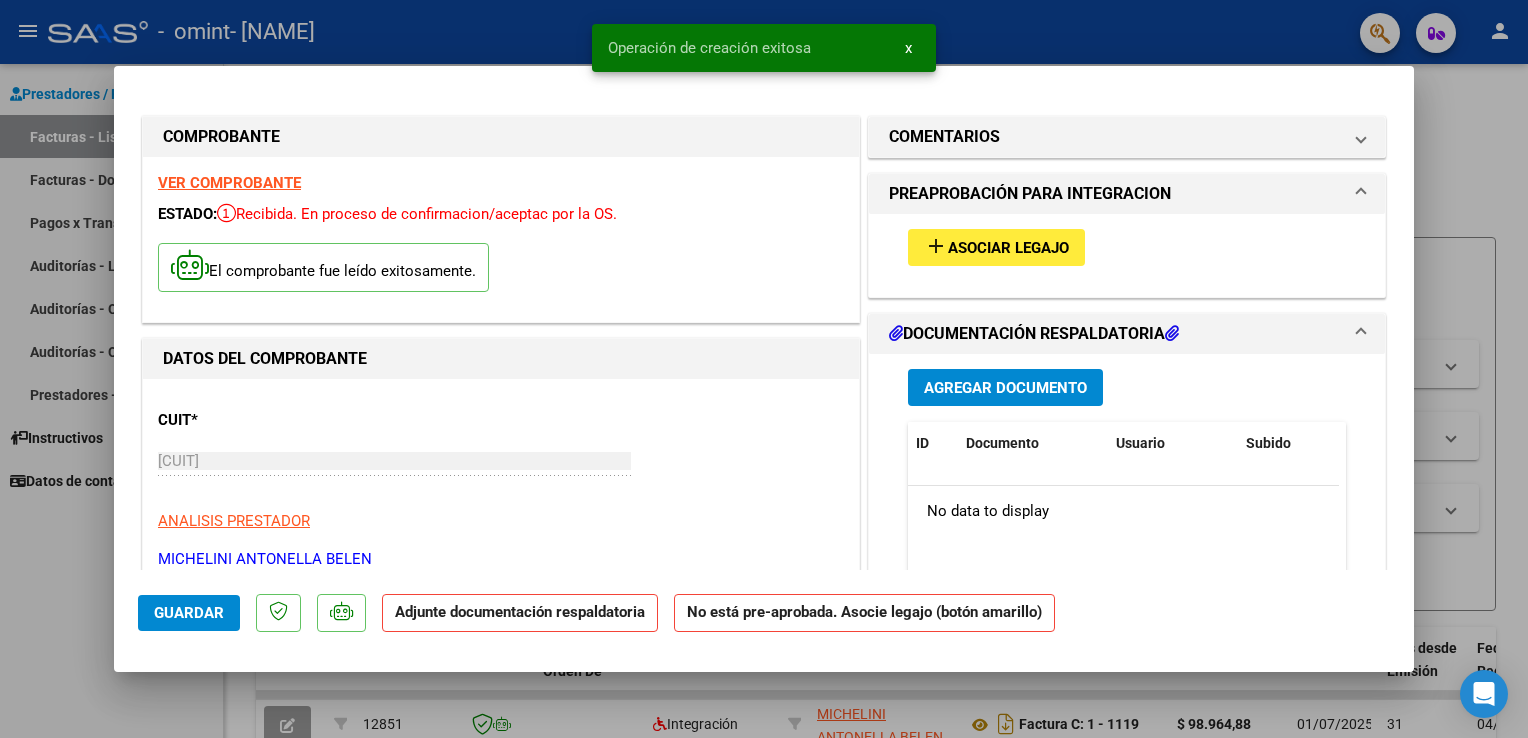 click on "Asociar Legajo" at bounding box center (1008, 248) 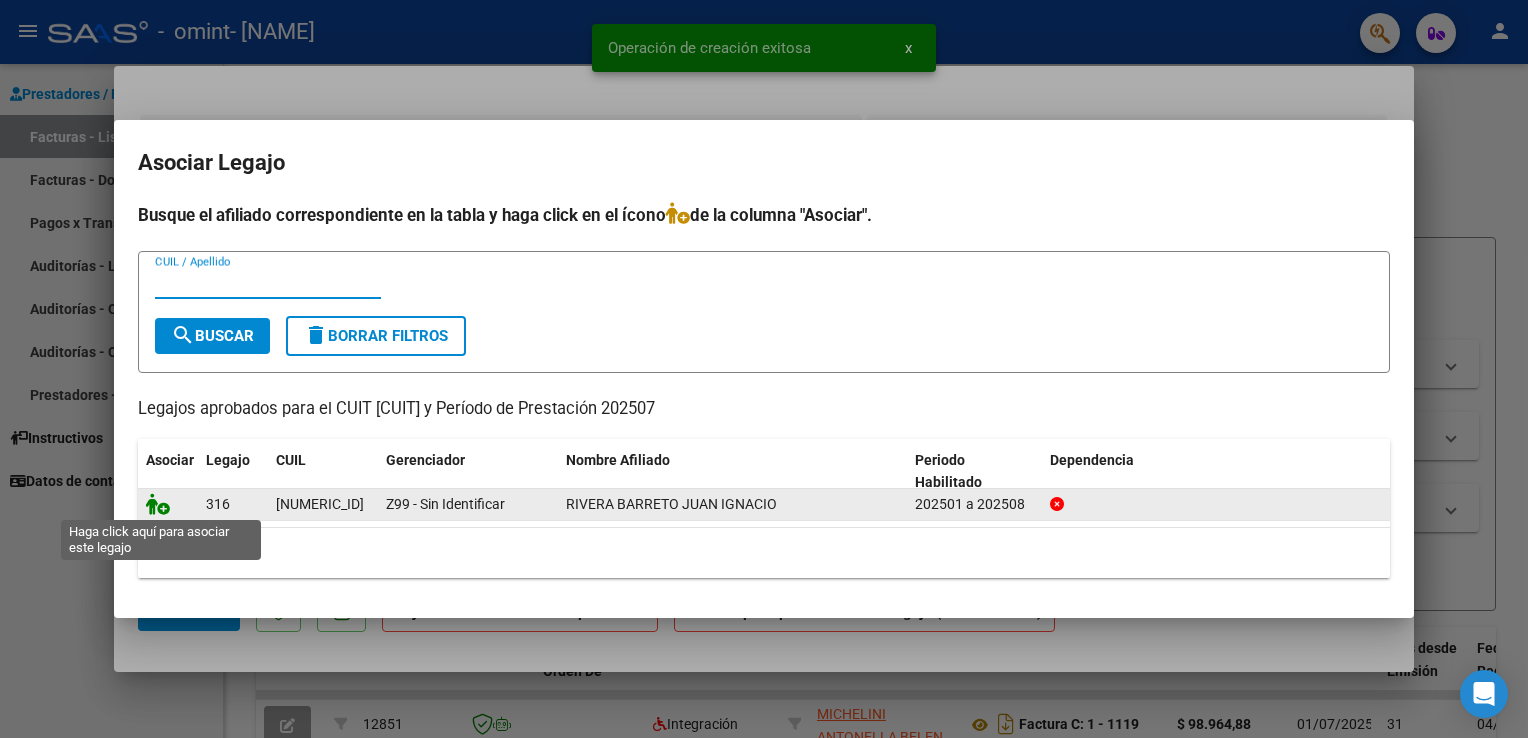 click 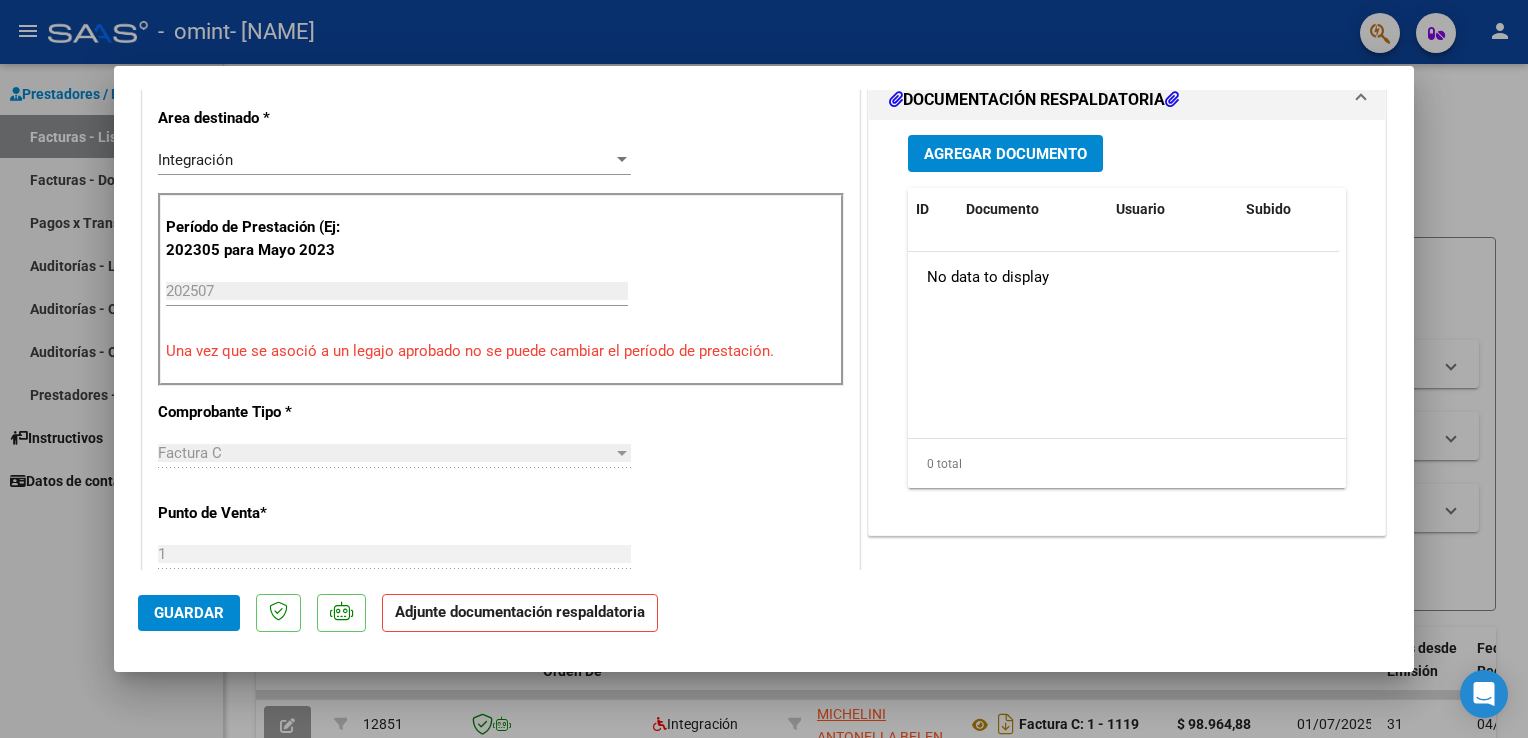 scroll, scrollTop: 496, scrollLeft: 0, axis: vertical 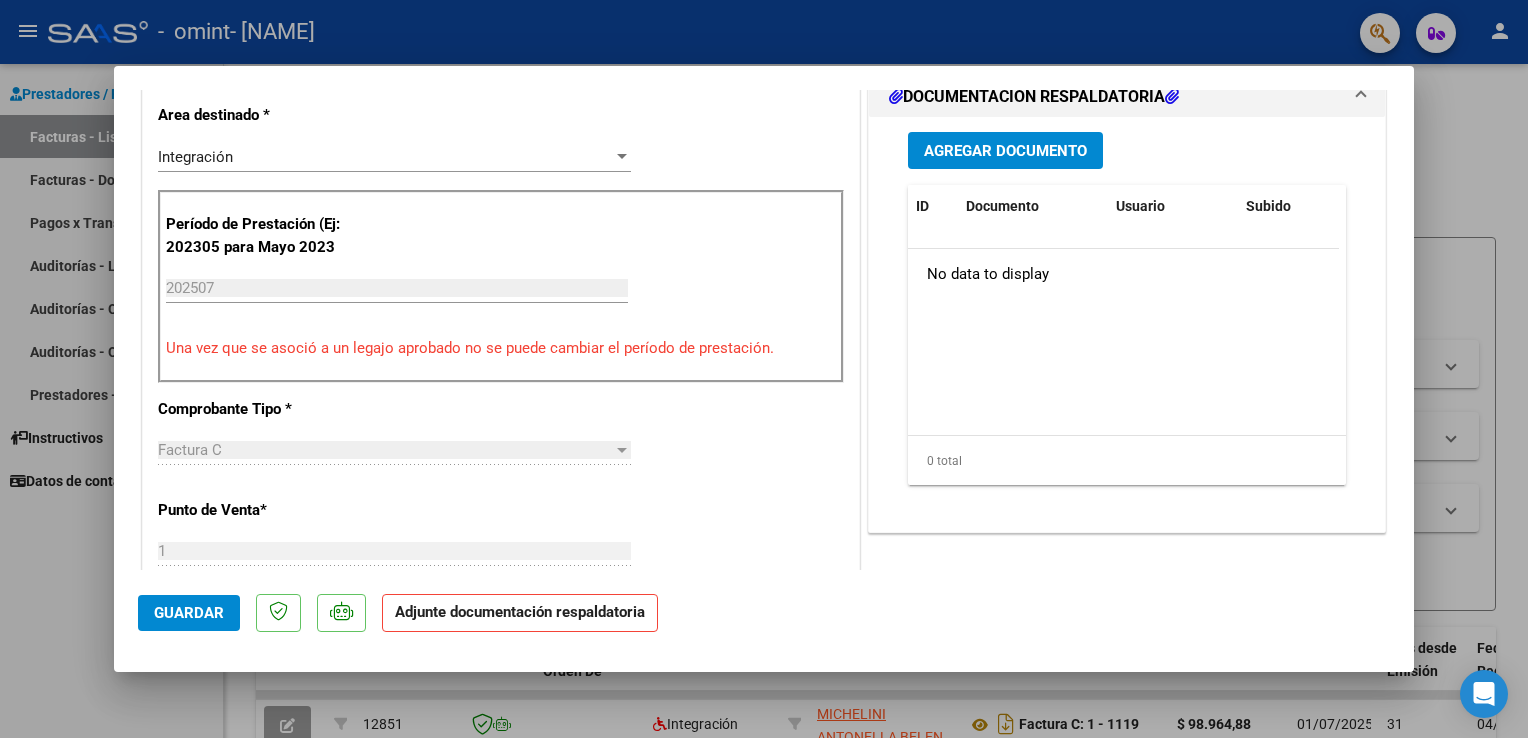 click on "Agregar Documento" at bounding box center (1005, 151) 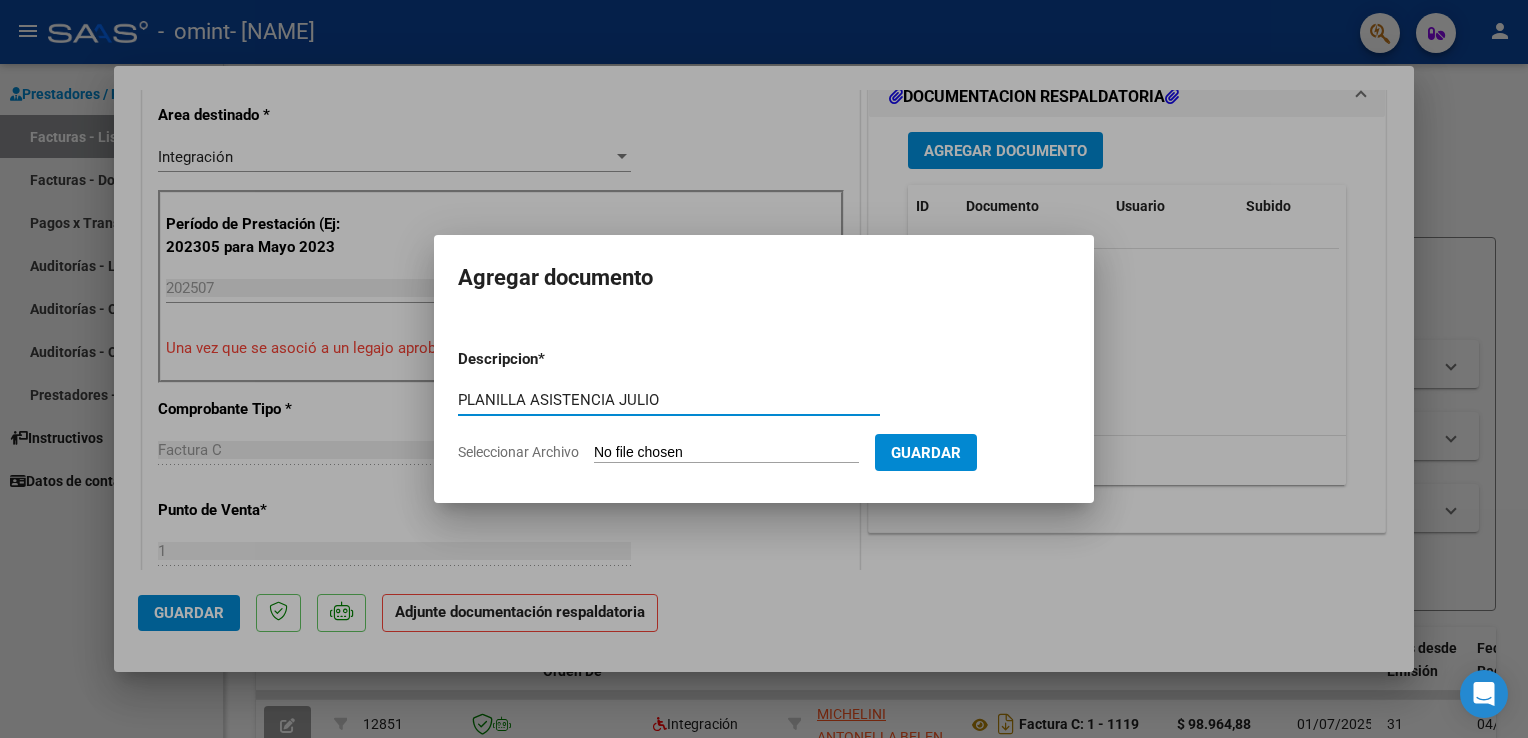 type on "PLANILLA ASISTENCIA JULIO" 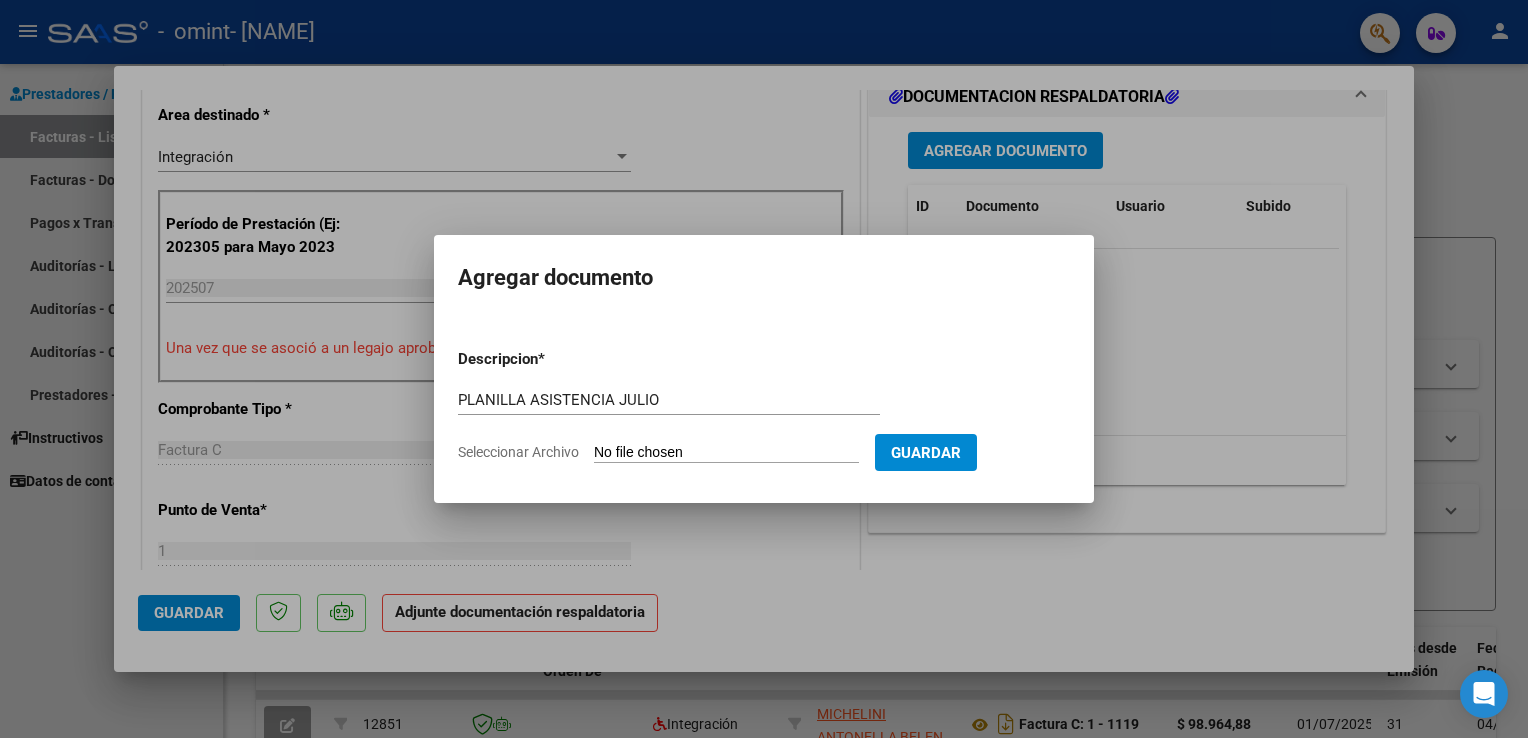 click on "Seleccionar Archivo" at bounding box center [726, 453] 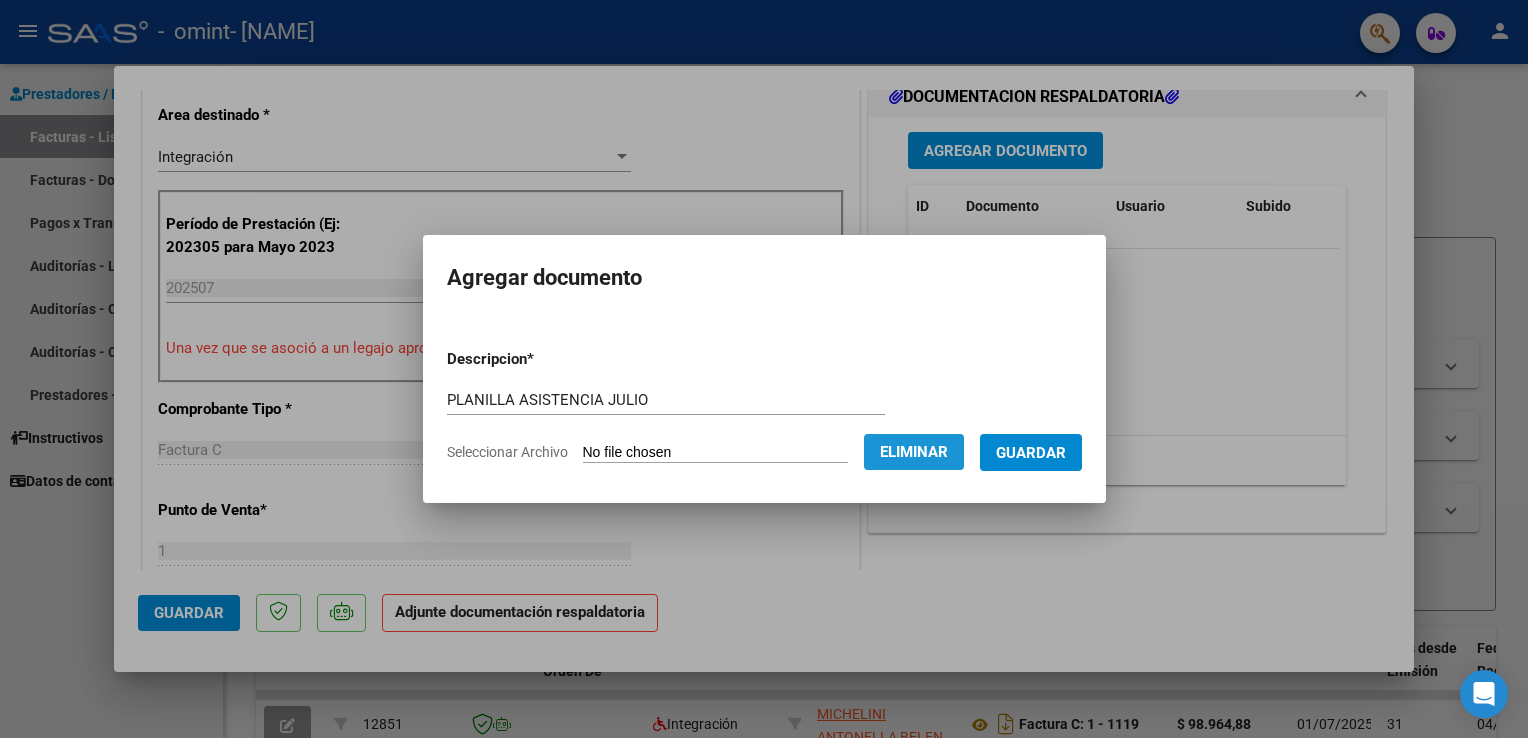 click on "Eliminar" 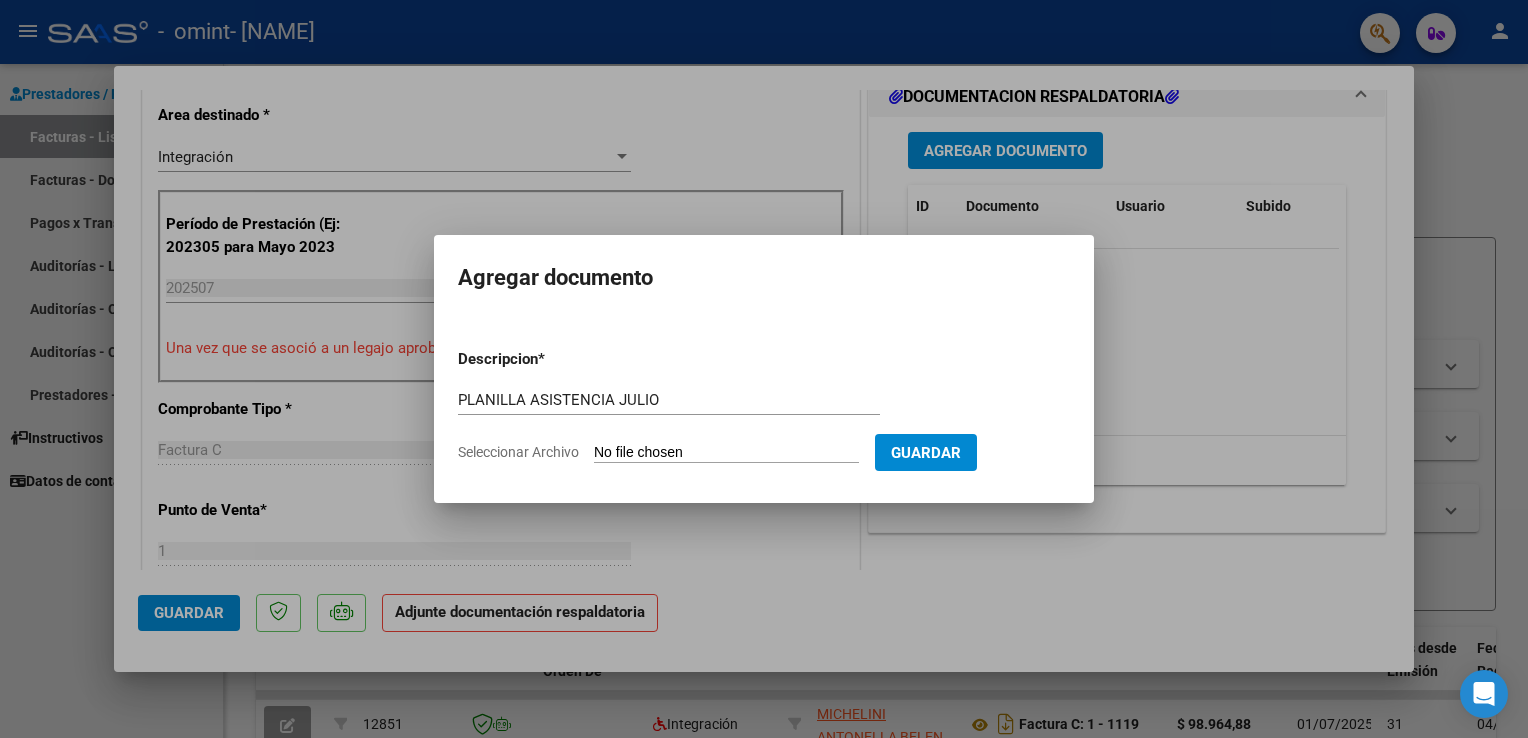 click on "Seleccionar Archivo" at bounding box center (726, 453) 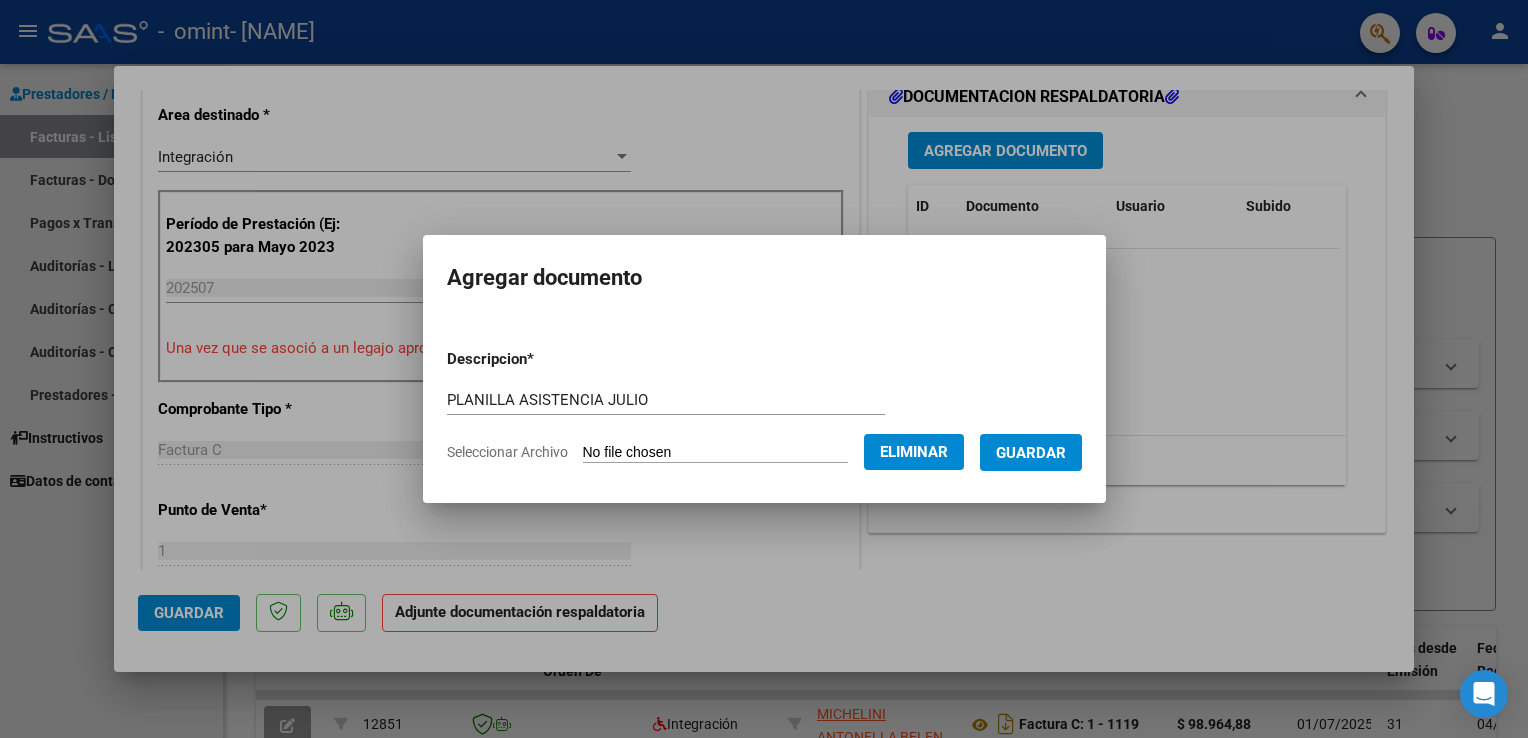 click on "Guardar" at bounding box center (1031, 453) 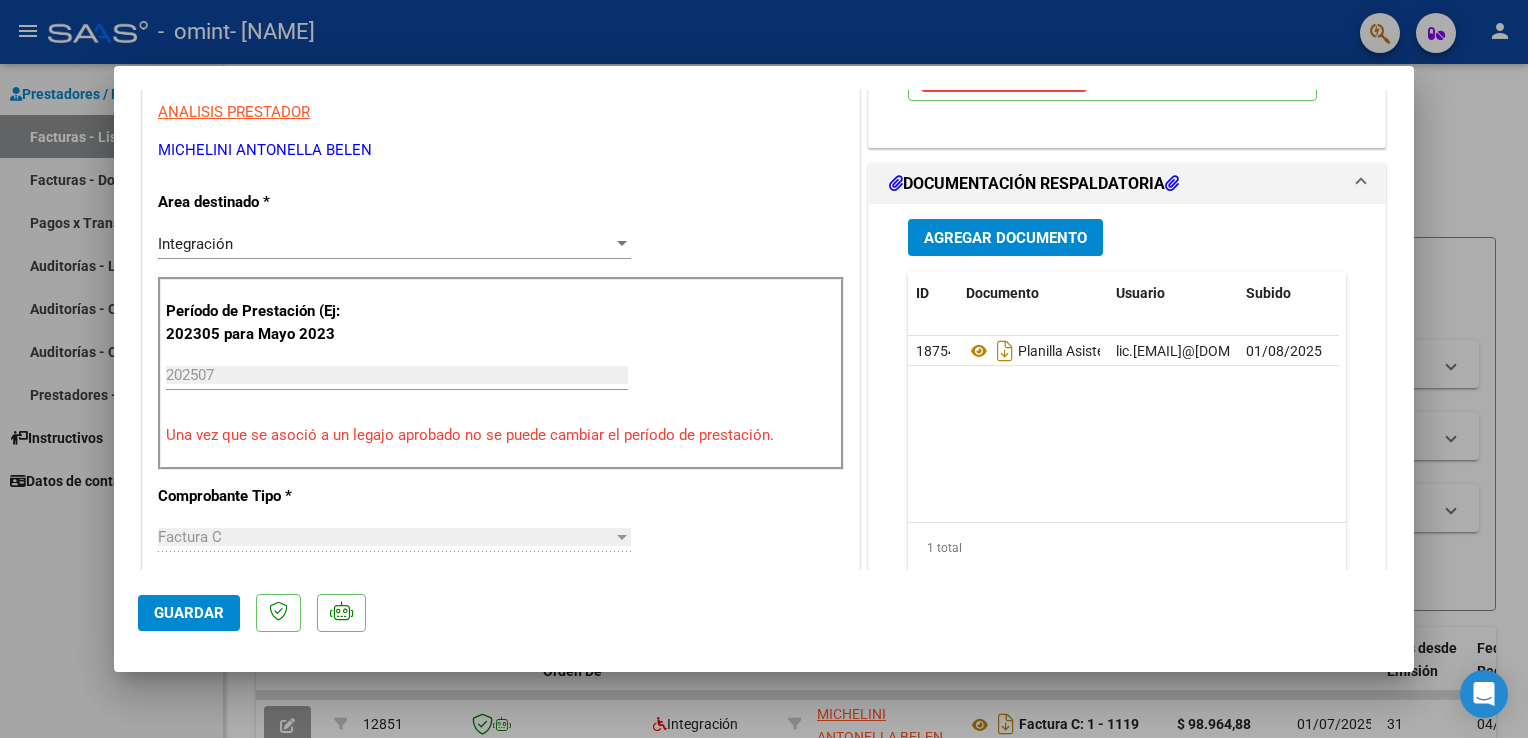 scroll, scrollTop: 426, scrollLeft: 0, axis: vertical 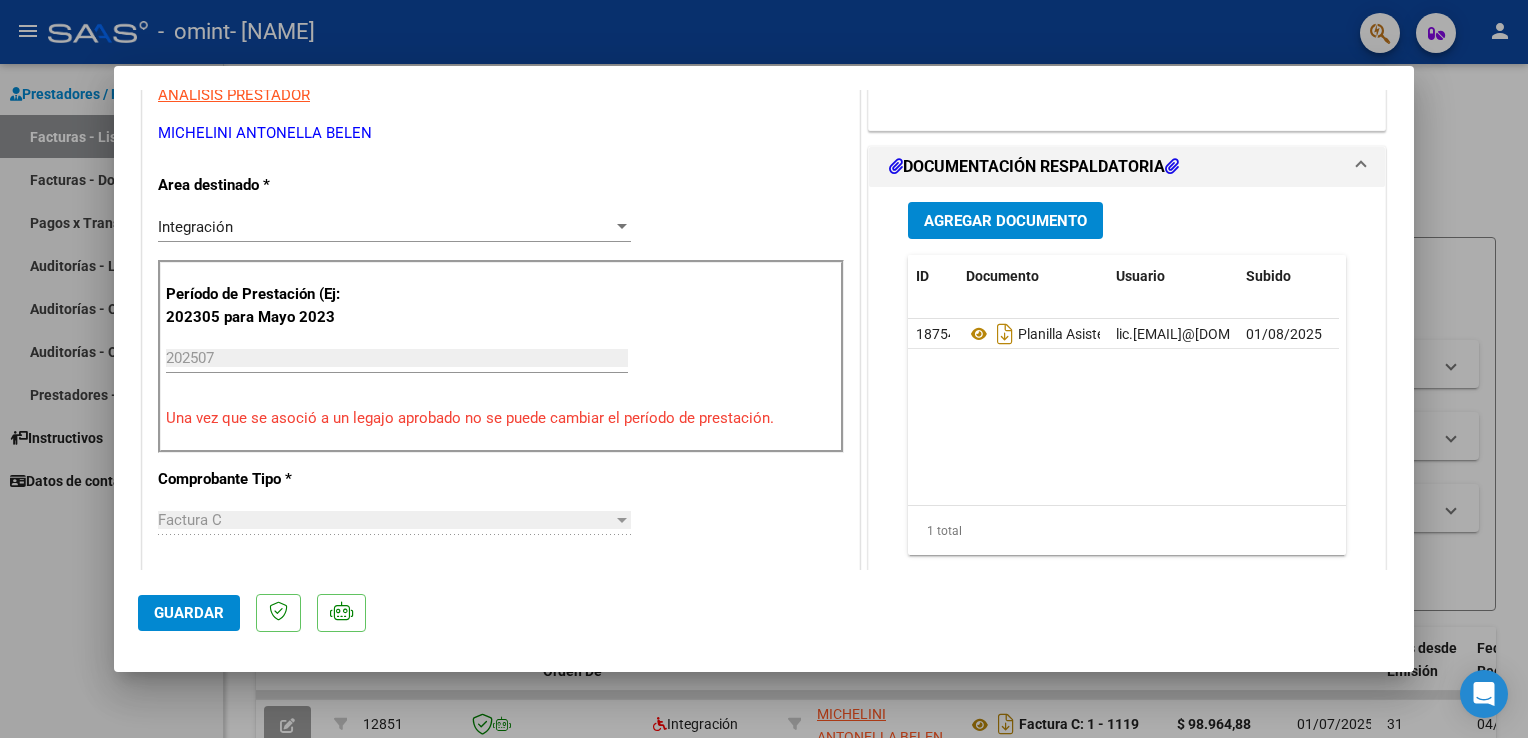 click on "Guardar" 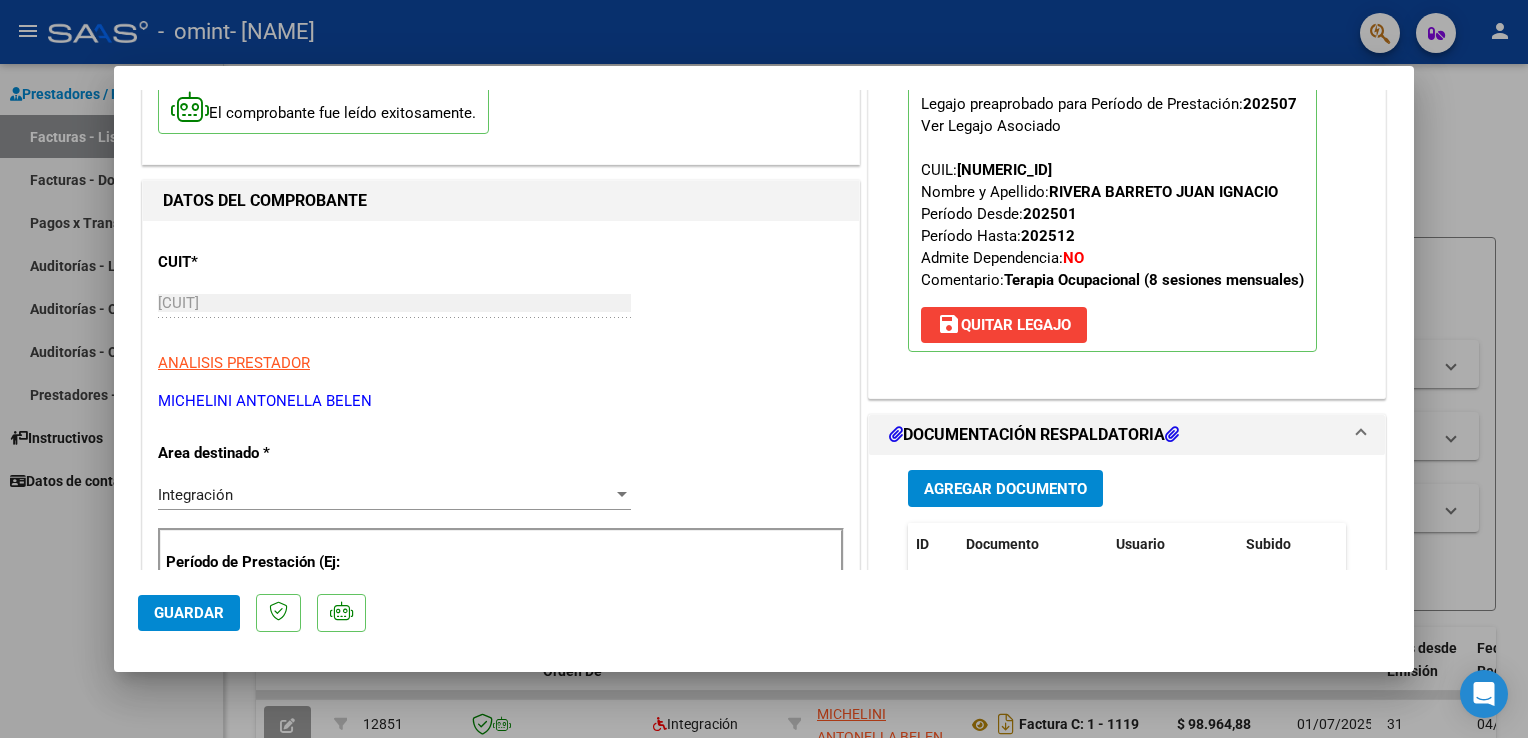scroll, scrollTop: 0, scrollLeft: 0, axis: both 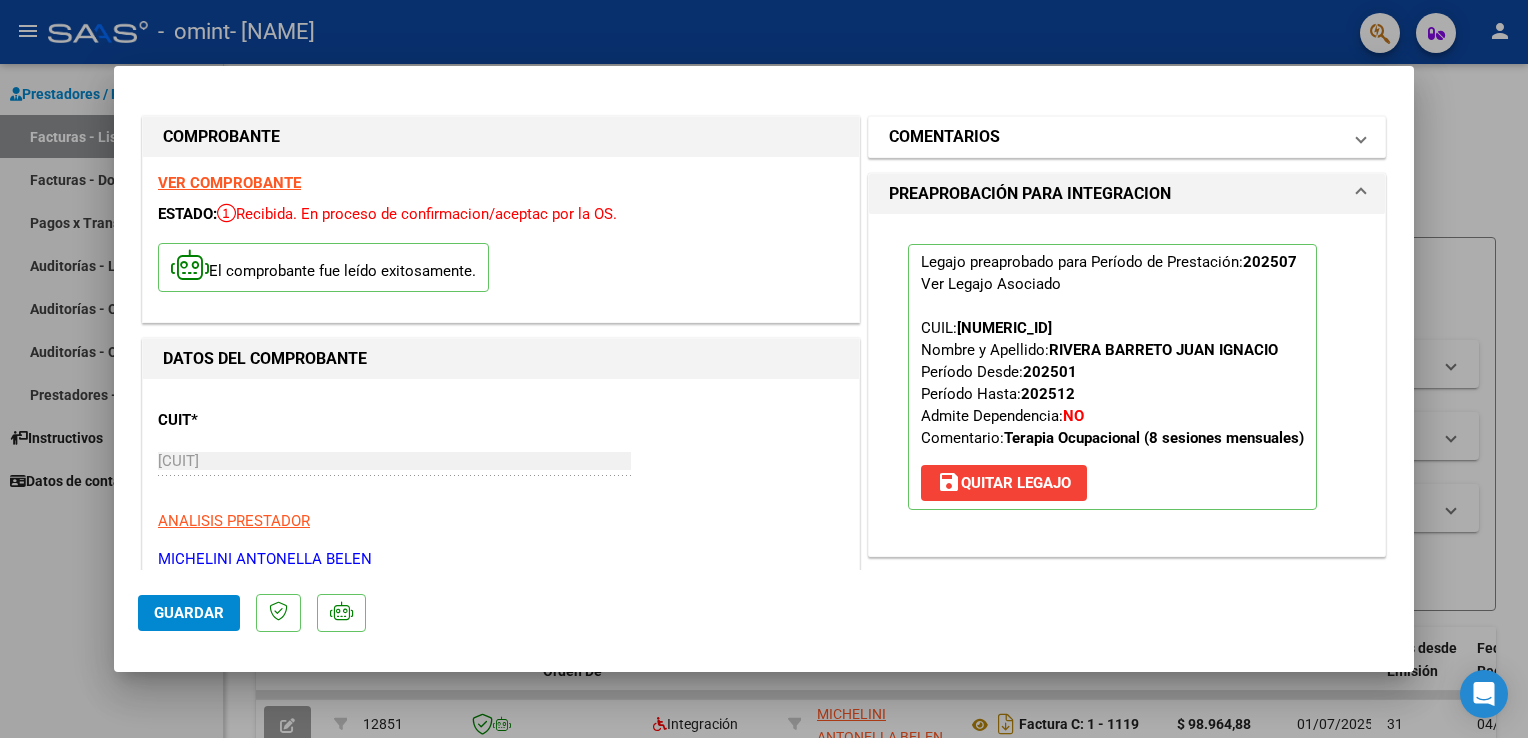 click on "COMENTARIOS" at bounding box center (1123, 137) 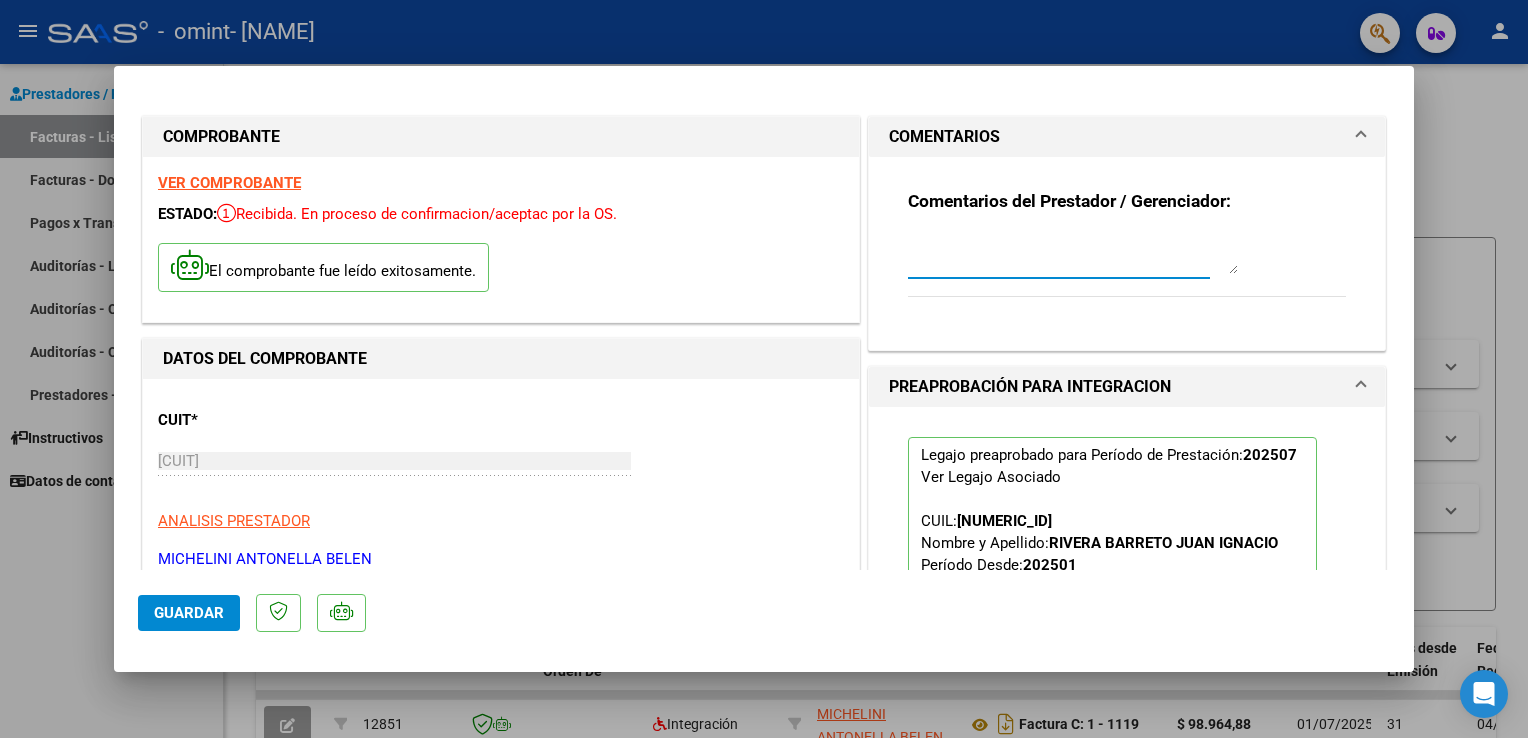 click at bounding box center [1073, 254] 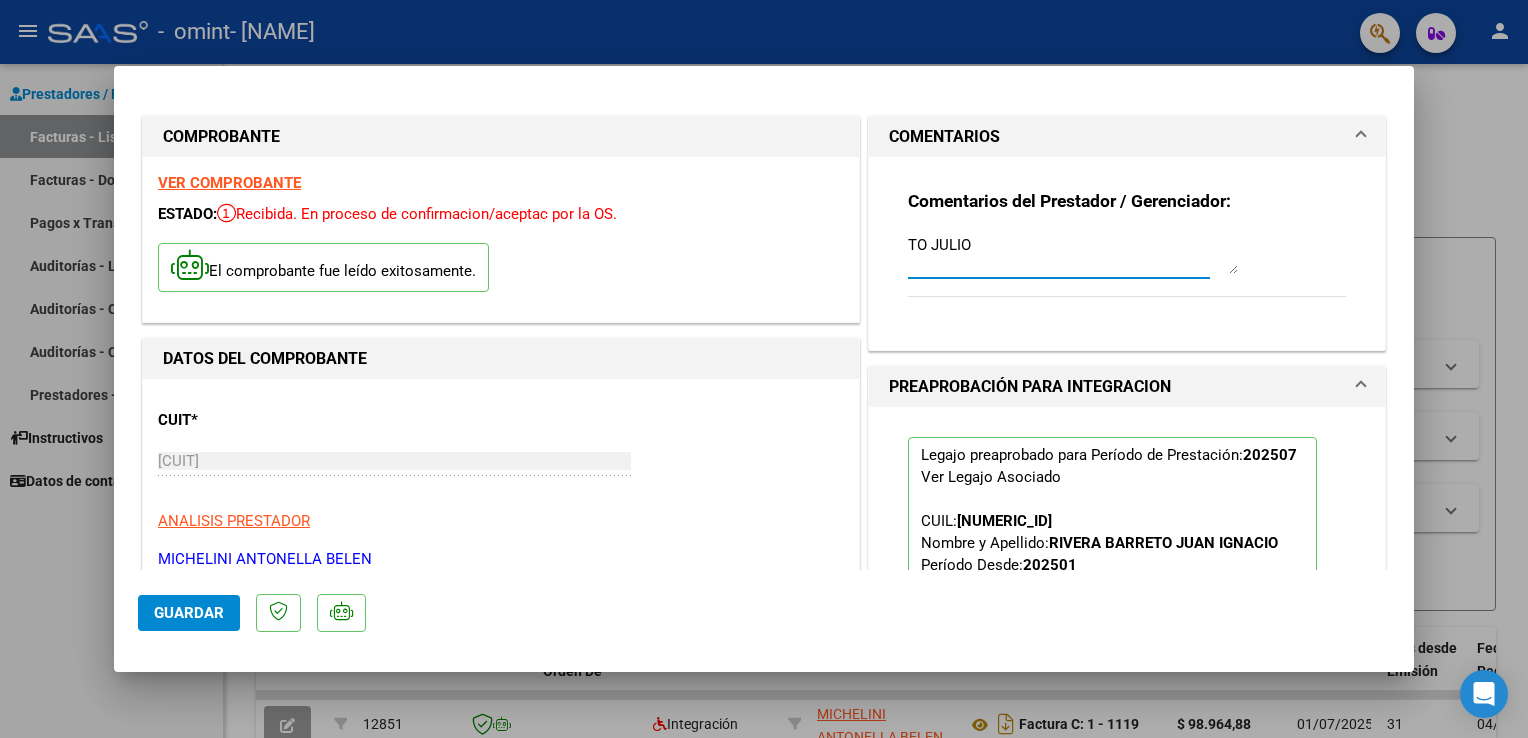type on "TO JULIO" 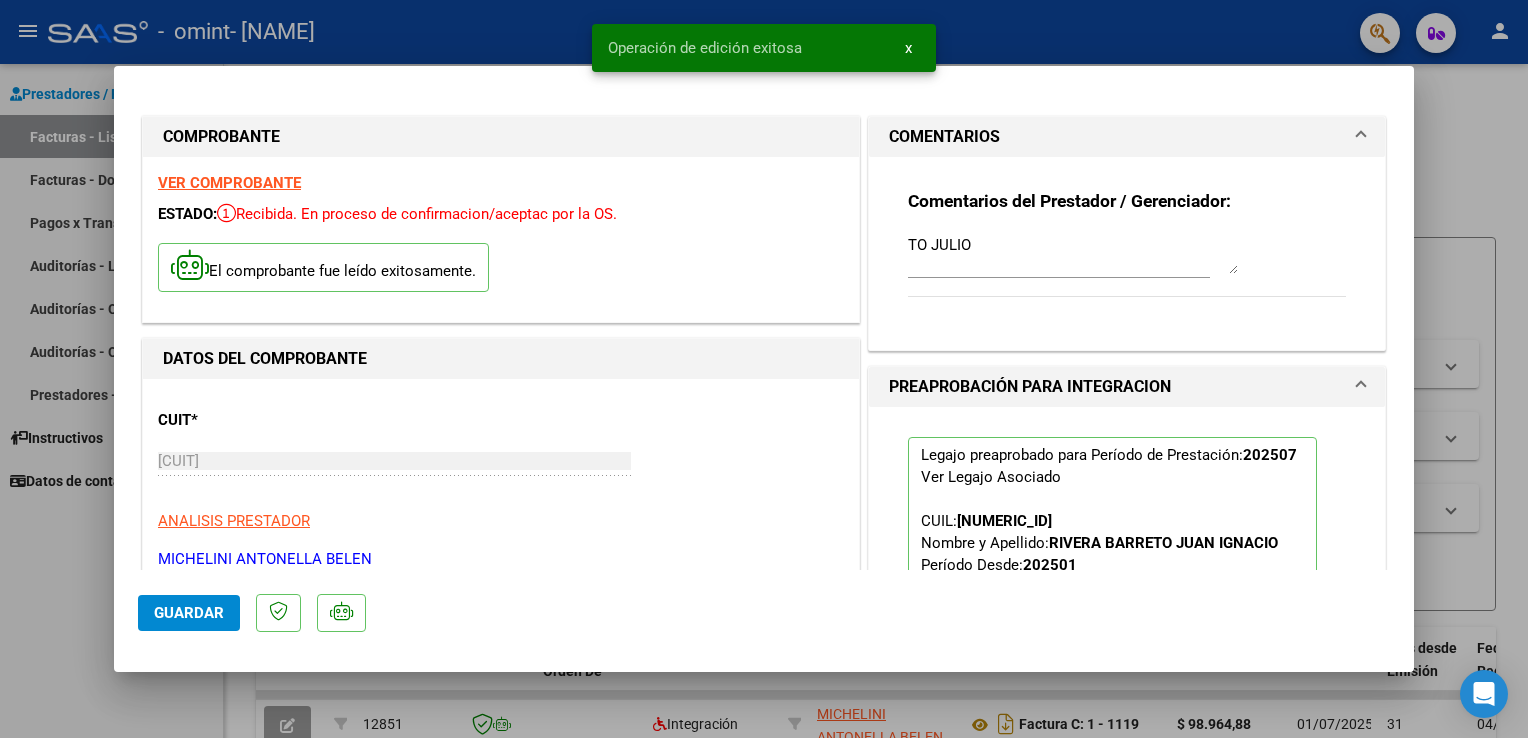 click at bounding box center (764, 369) 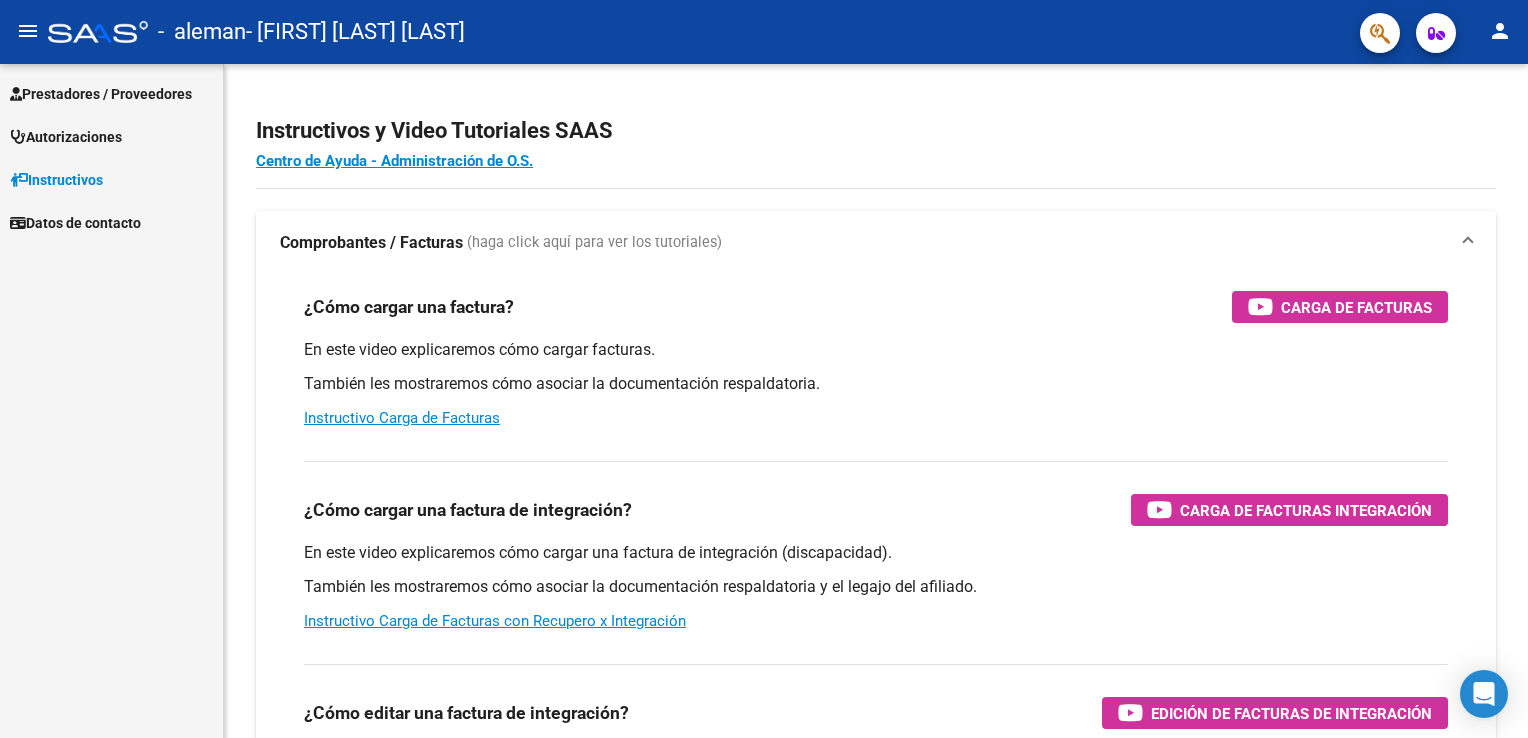 scroll, scrollTop: 0, scrollLeft: 0, axis: both 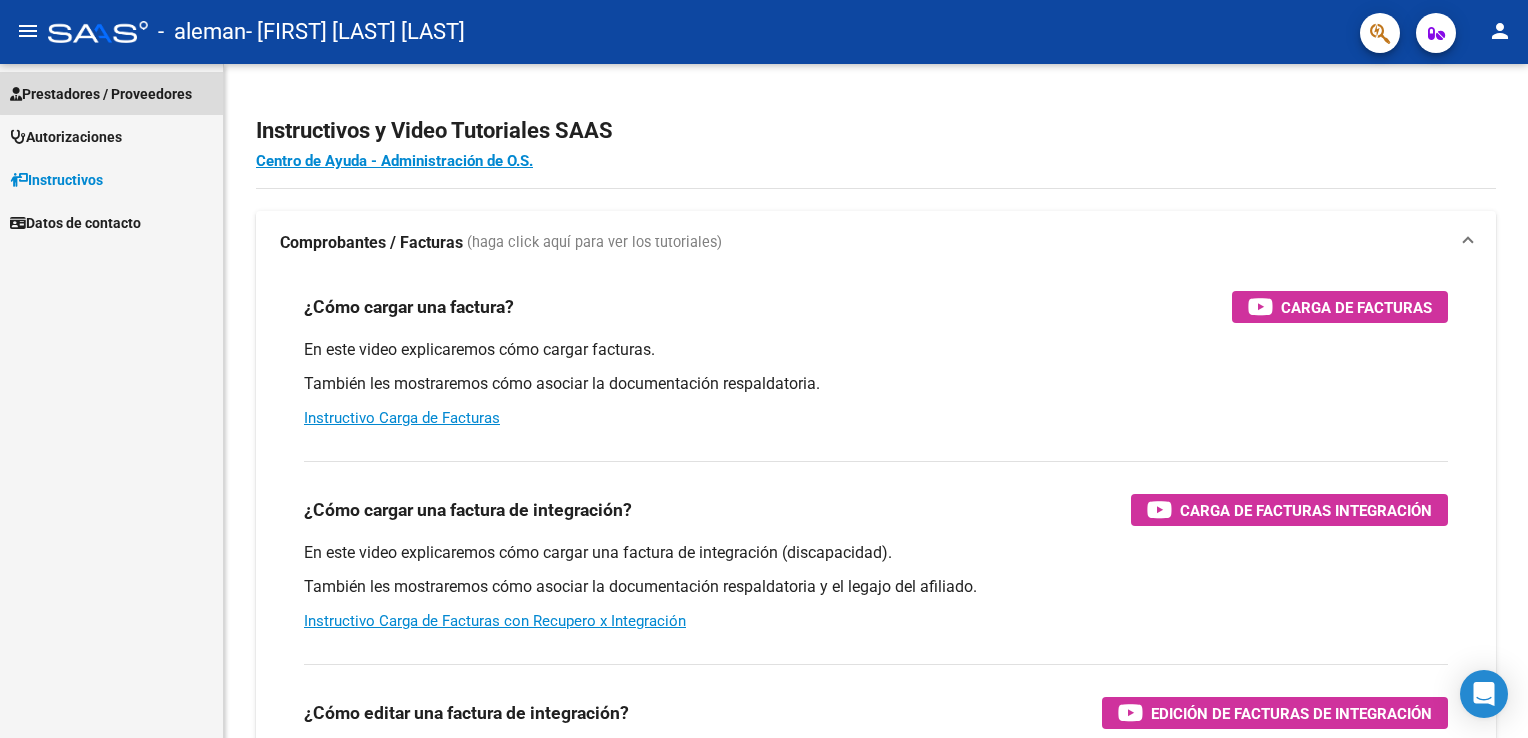 click on "Prestadores / Proveedores" at bounding box center [101, 94] 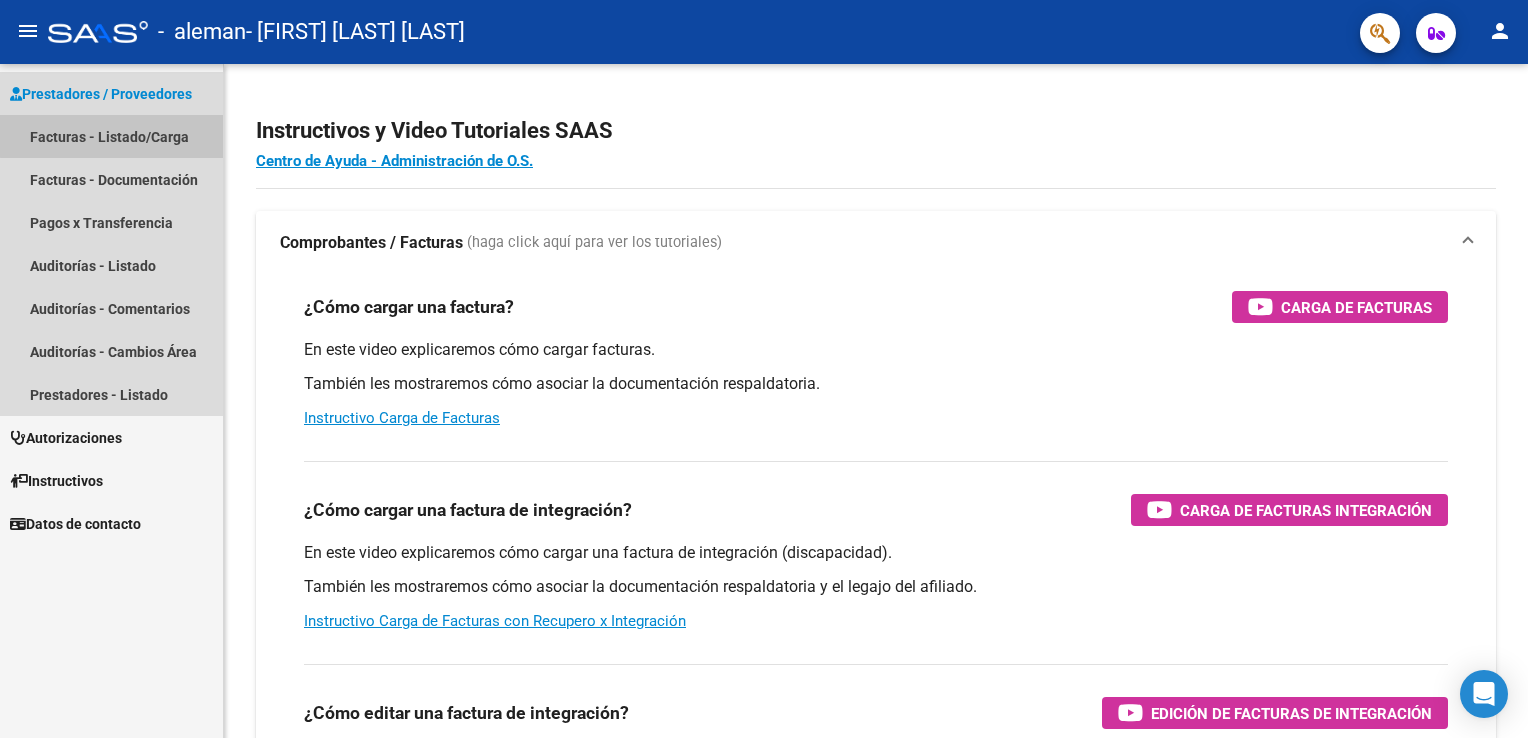 click on "Facturas - Listado/Carga" at bounding box center [111, 136] 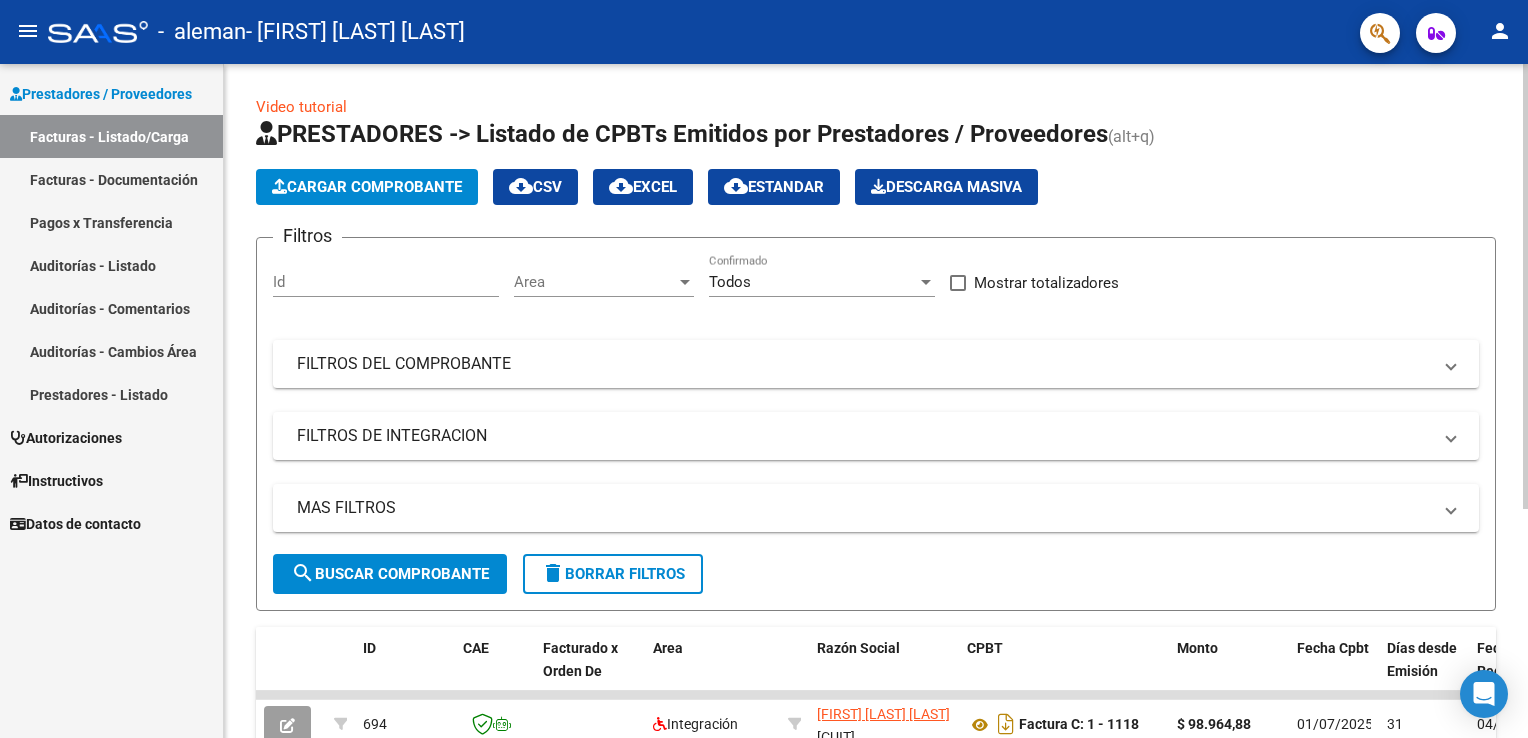 click on "Cargar Comprobante" 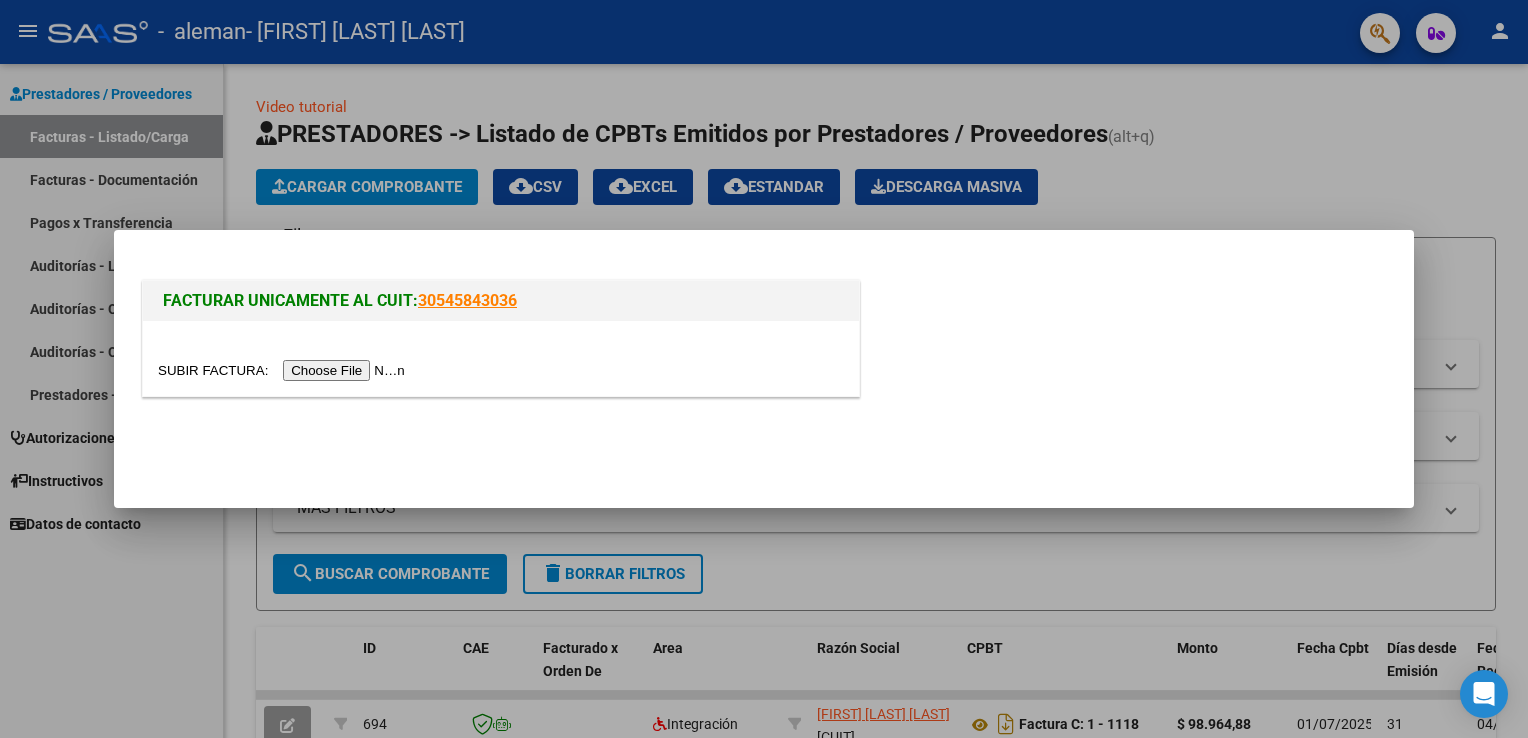 click at bounding box center (284, 370) 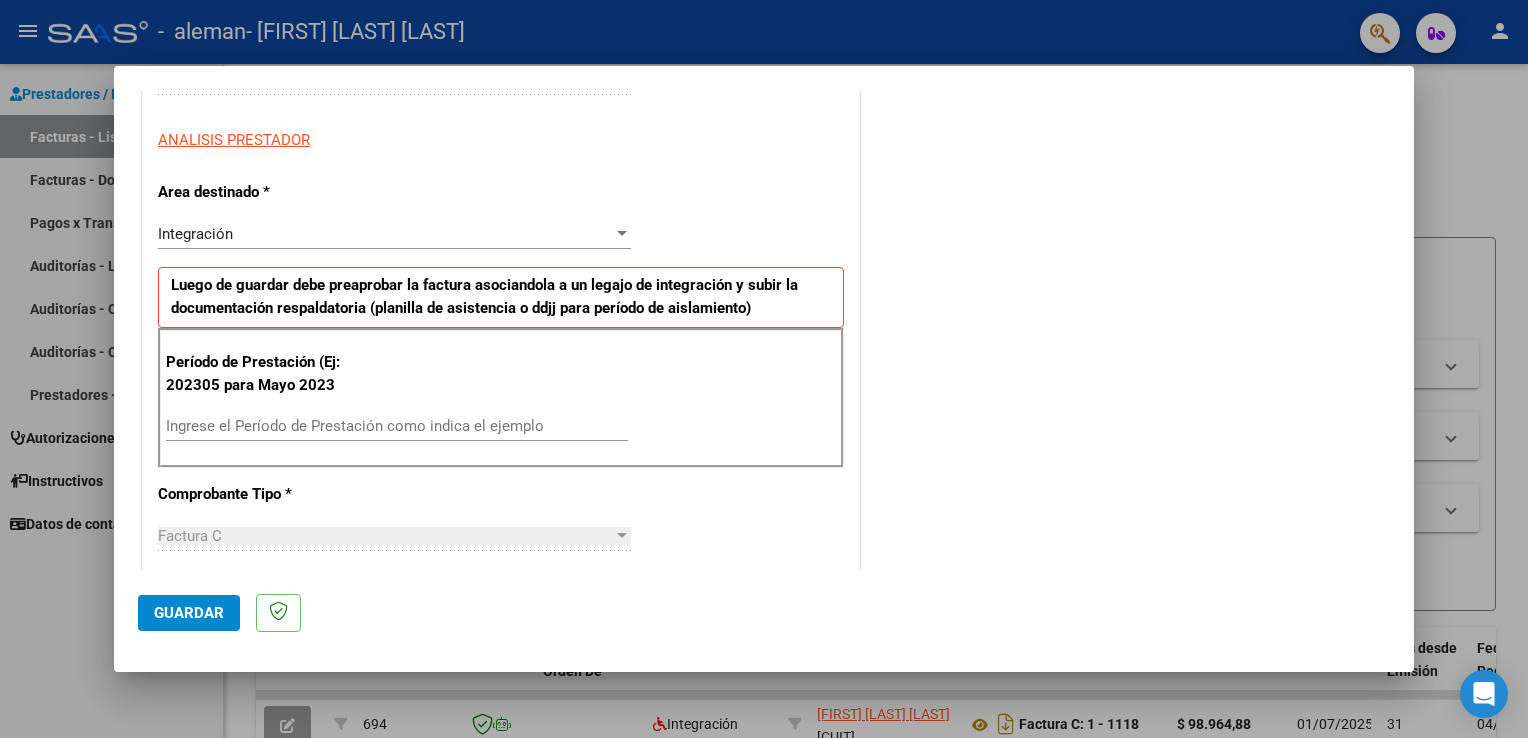 scroll, scrollTop: 360, scrollLeft: 0, axis: vertical 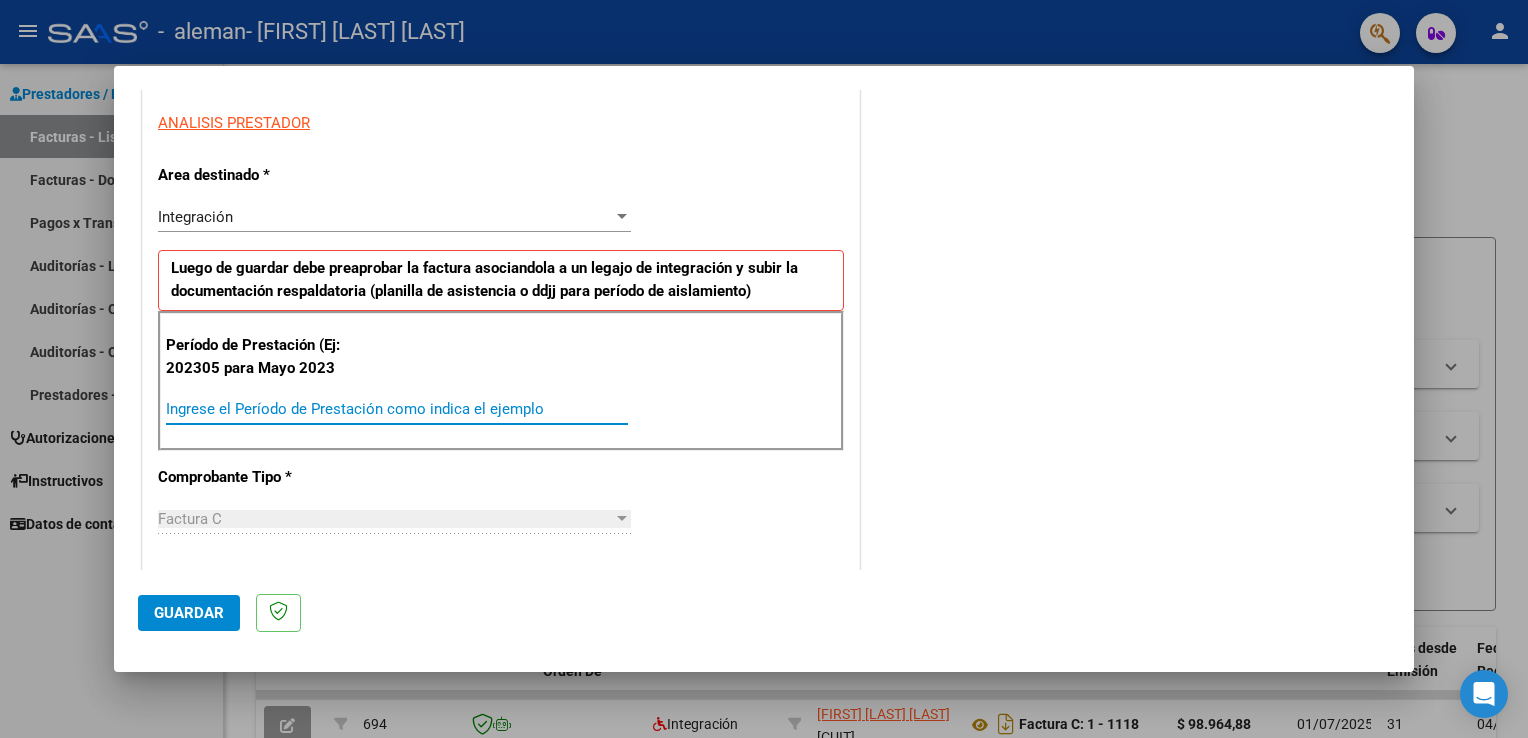 click on "Ingrese el Período de Prestación como indica el ejemplo" at bounding box center (397, 409) 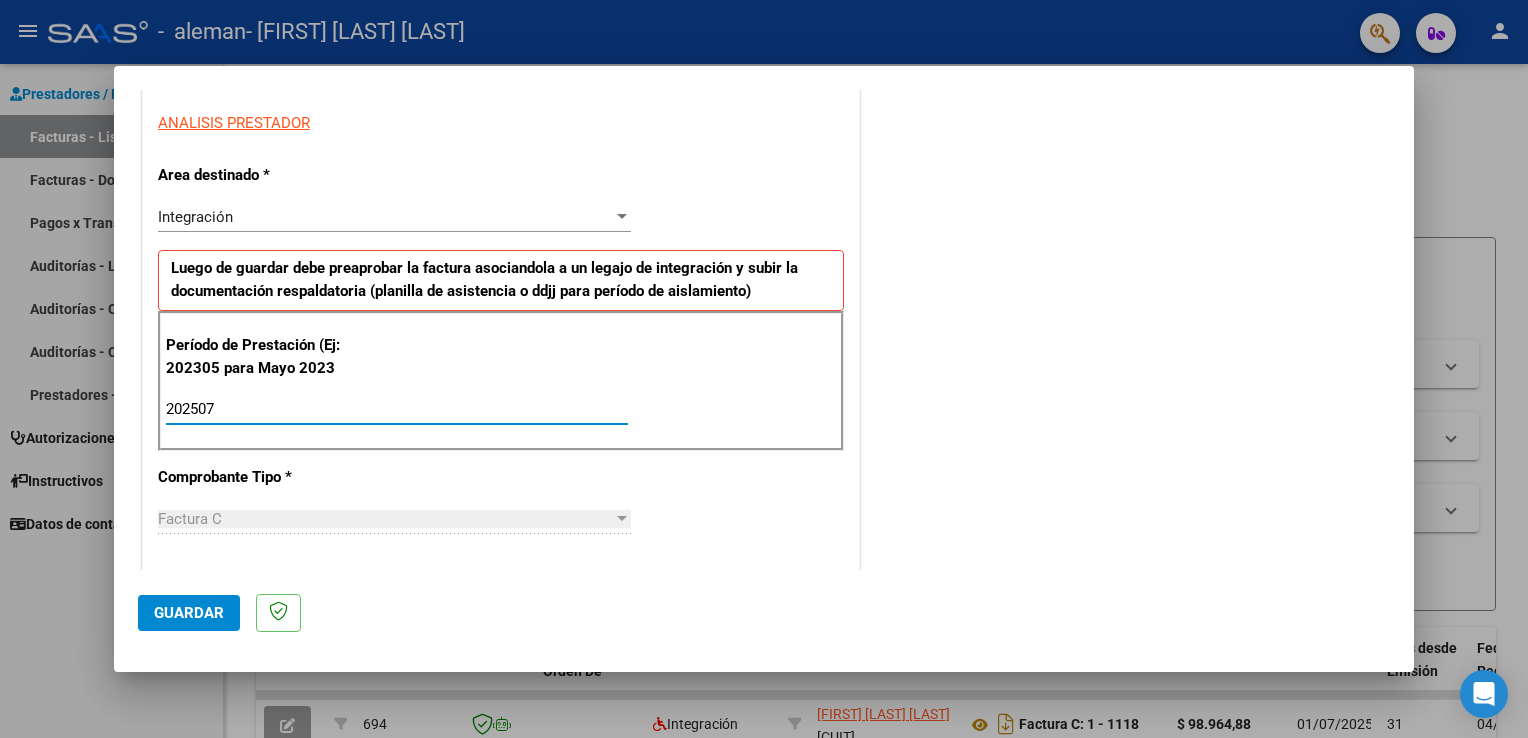 type on "202507" 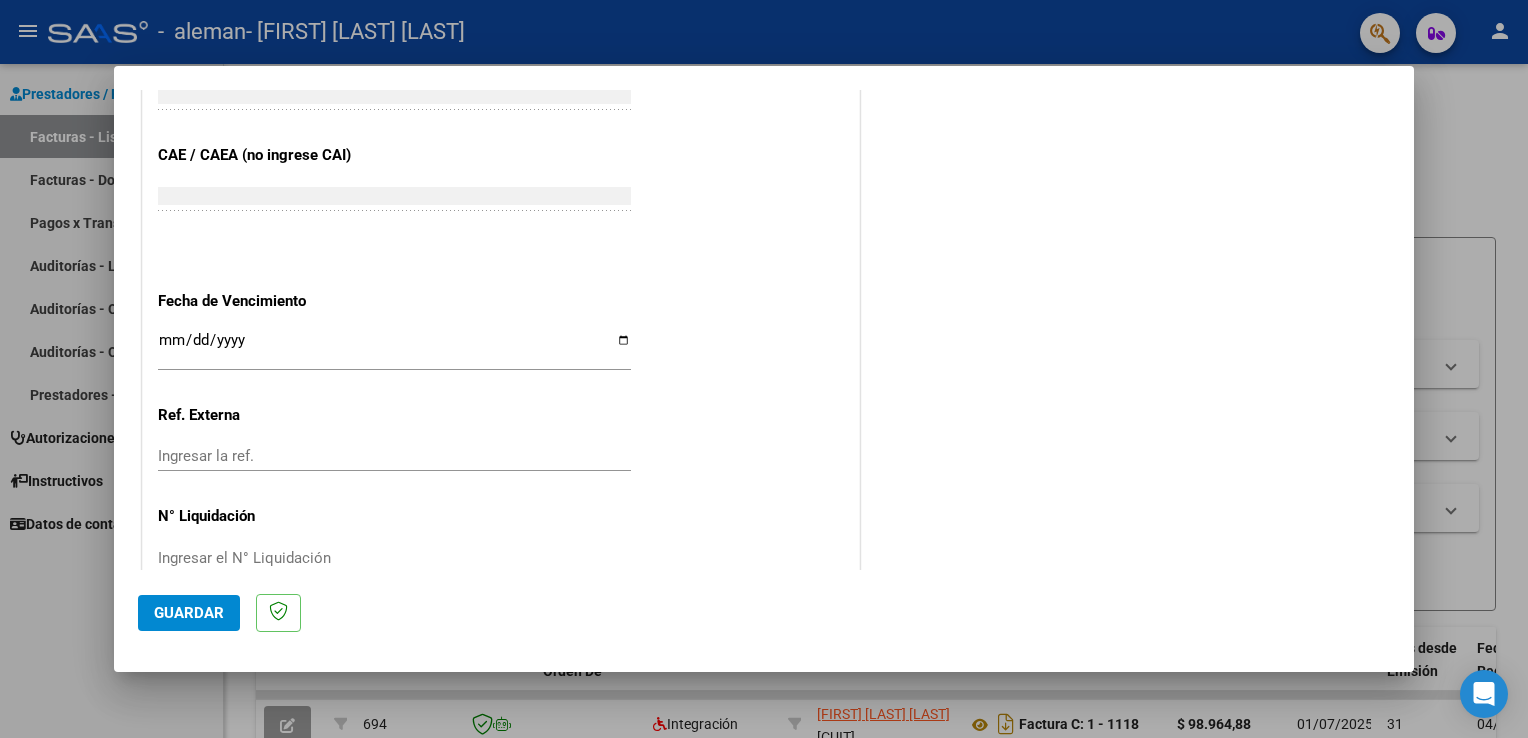 scroll, scrollTop: 1214, scrollLeft: 0, axis: vertical 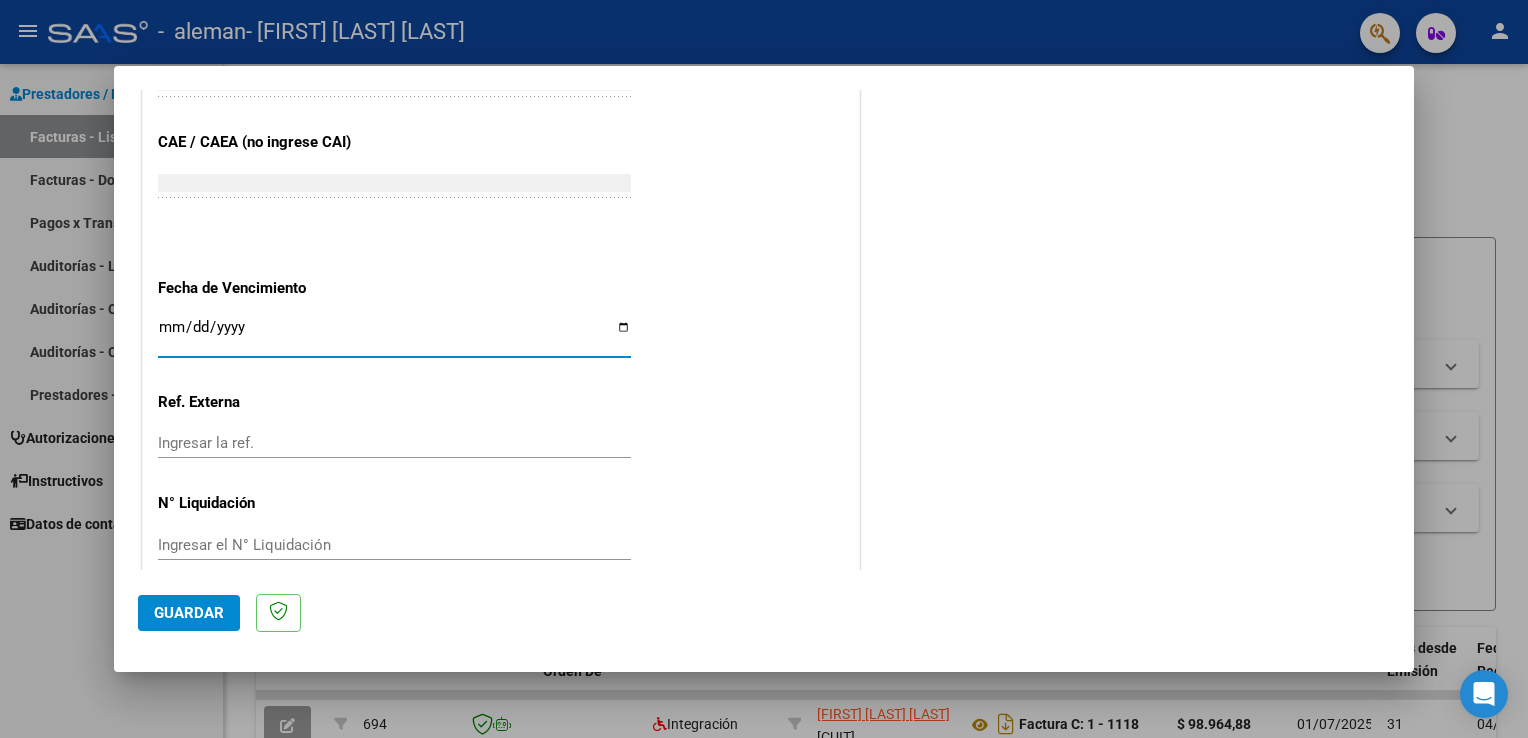 click on "Ingresar la fecha" at bounding box center (394, 335) 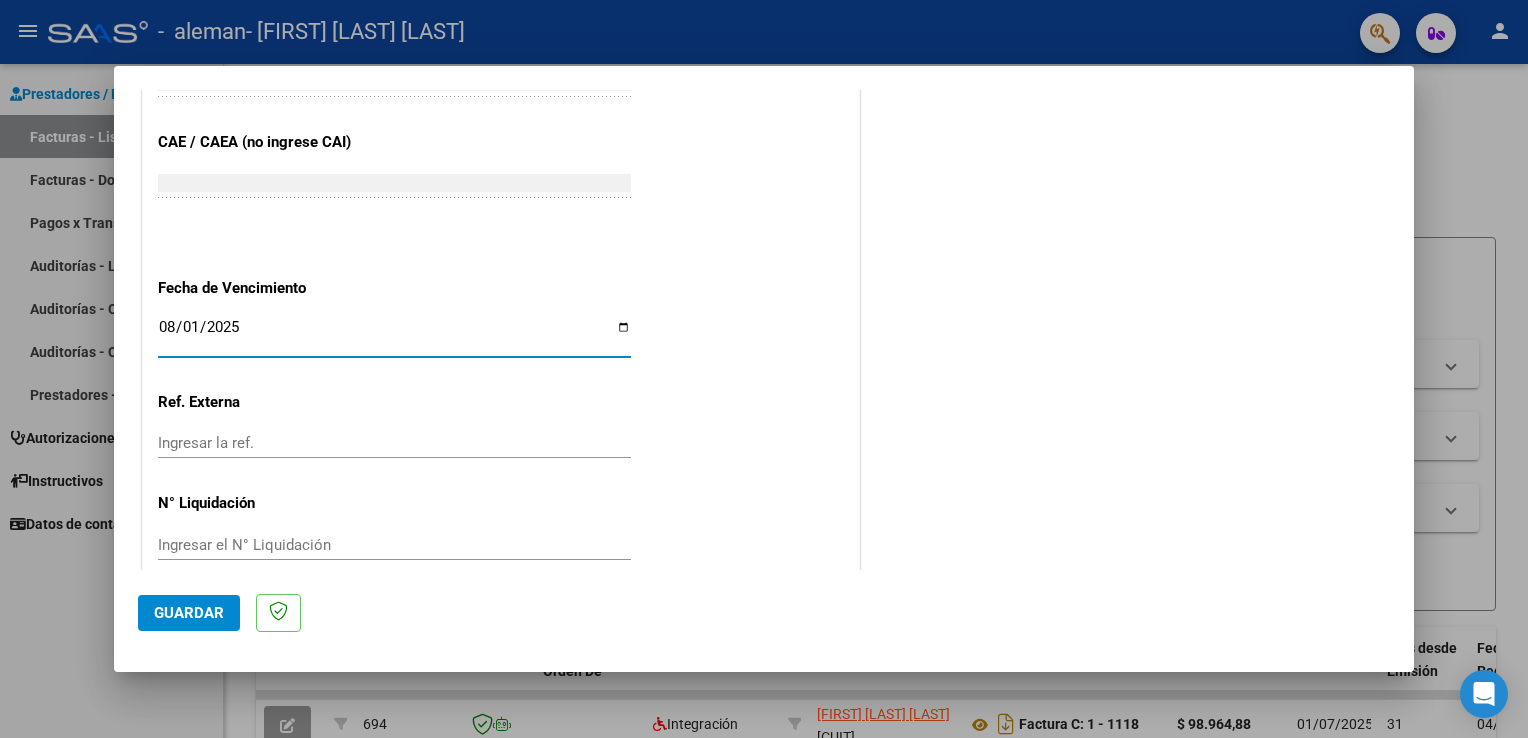 type on "2025-08-01" 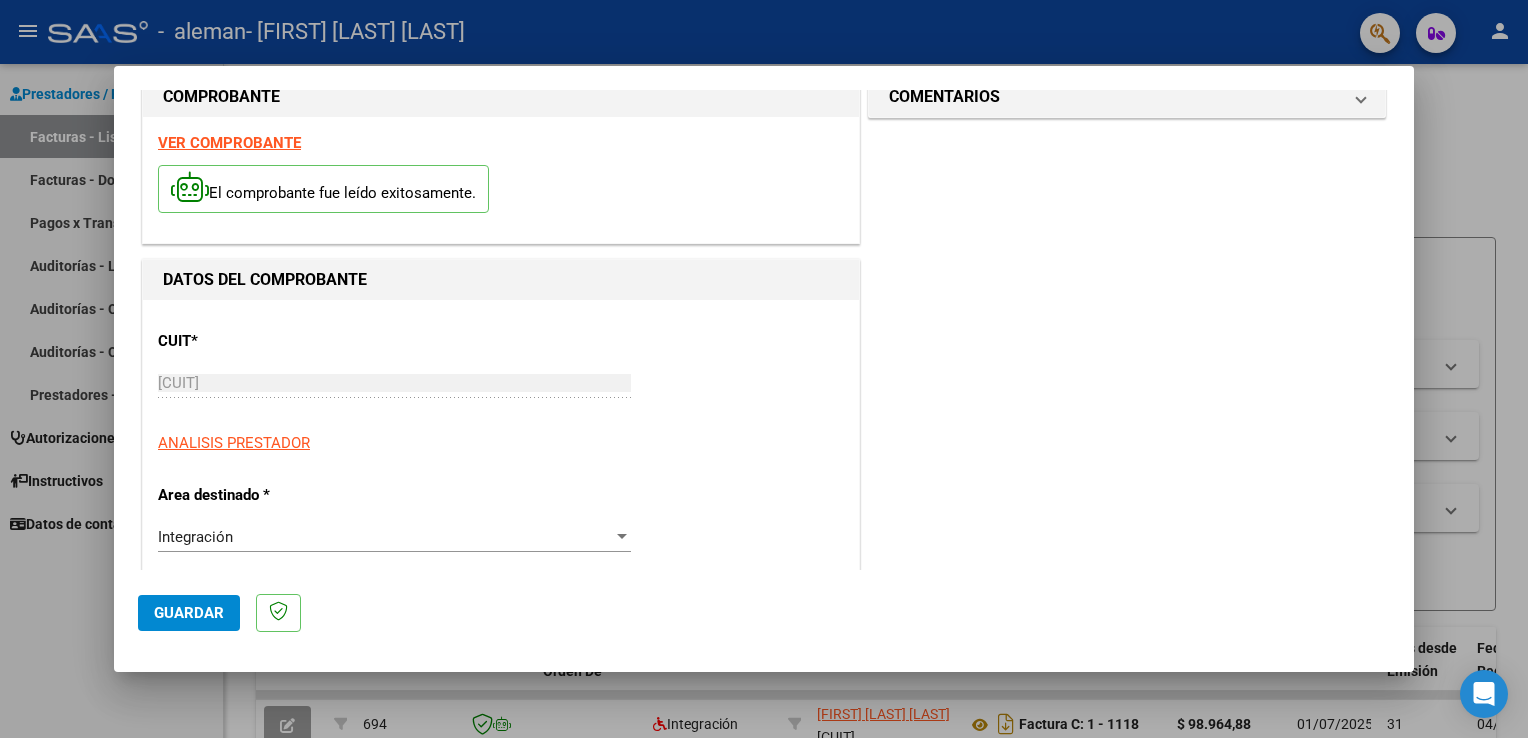 scroll, scrollTop: 0, scrollLeft: 0, axis: both 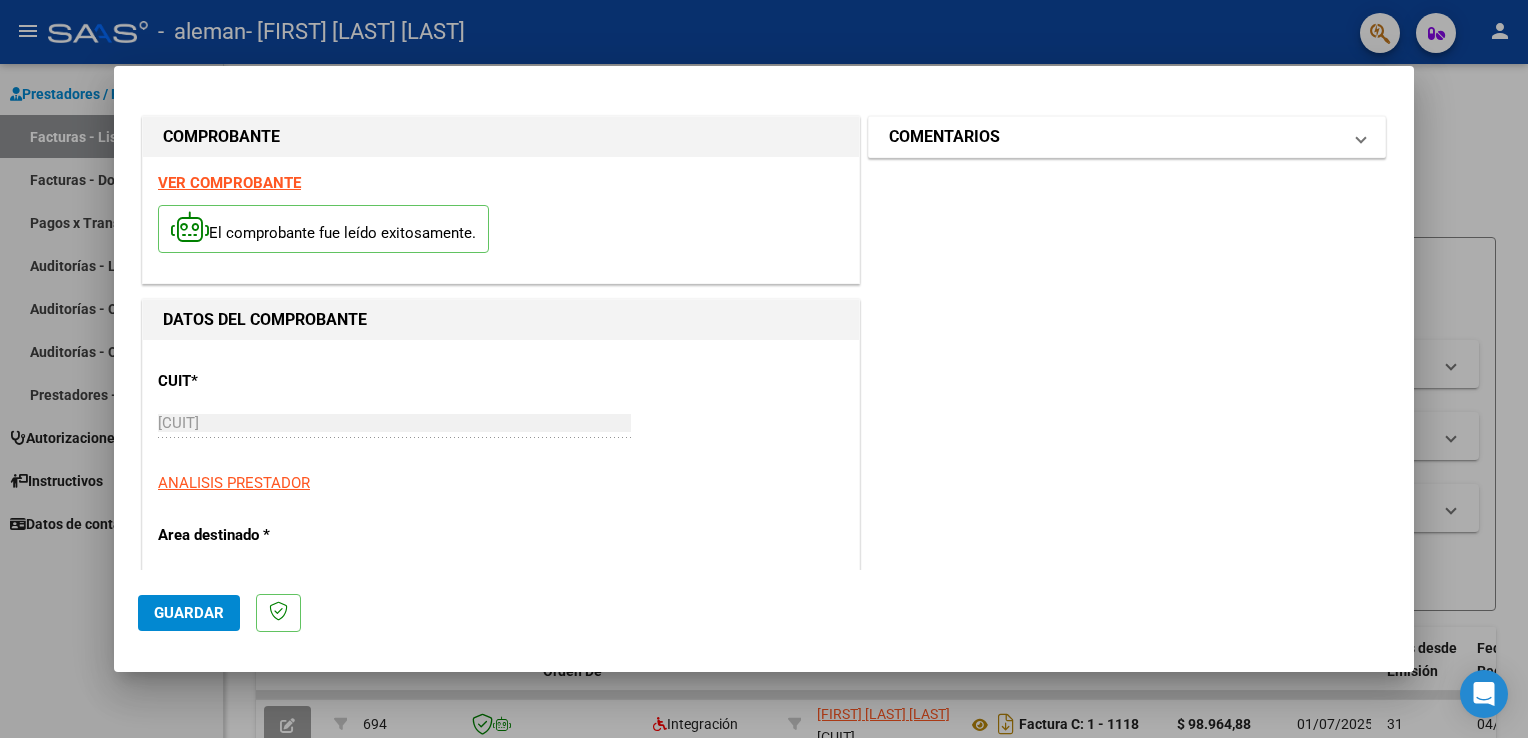 click on "COMENTARIOS" at bounding box center [1115, 137] 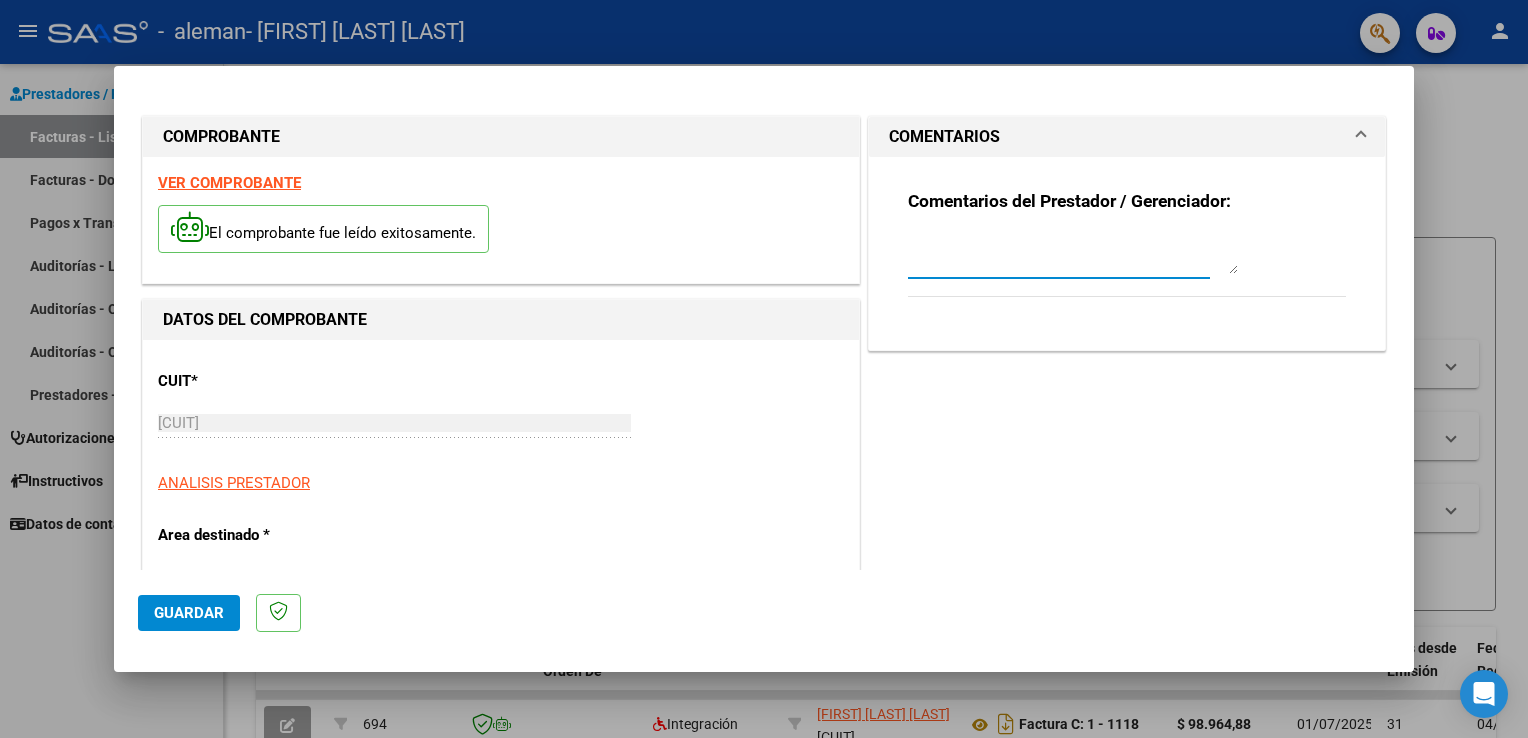 click at bounding box center [1073, 254] 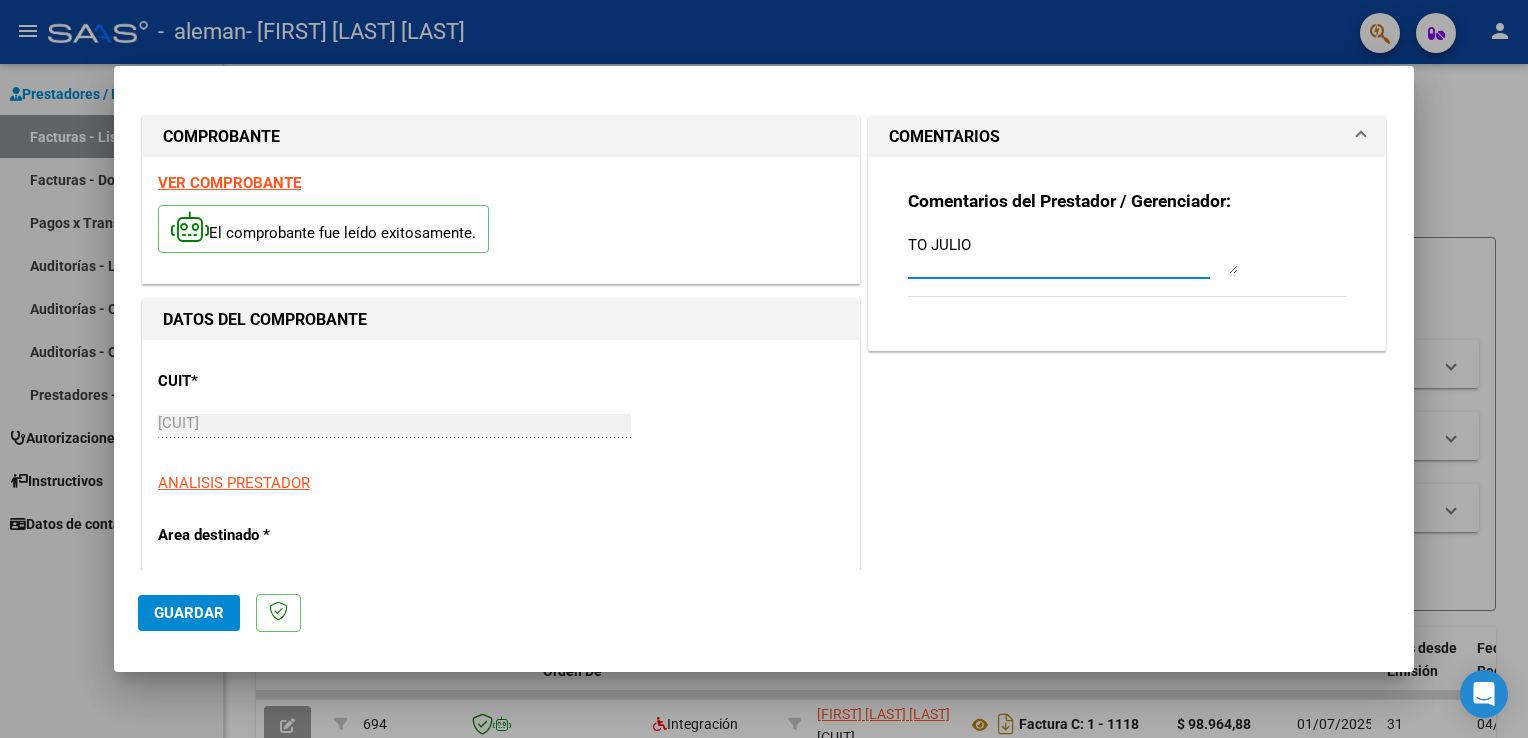 type on "TO JULIO" 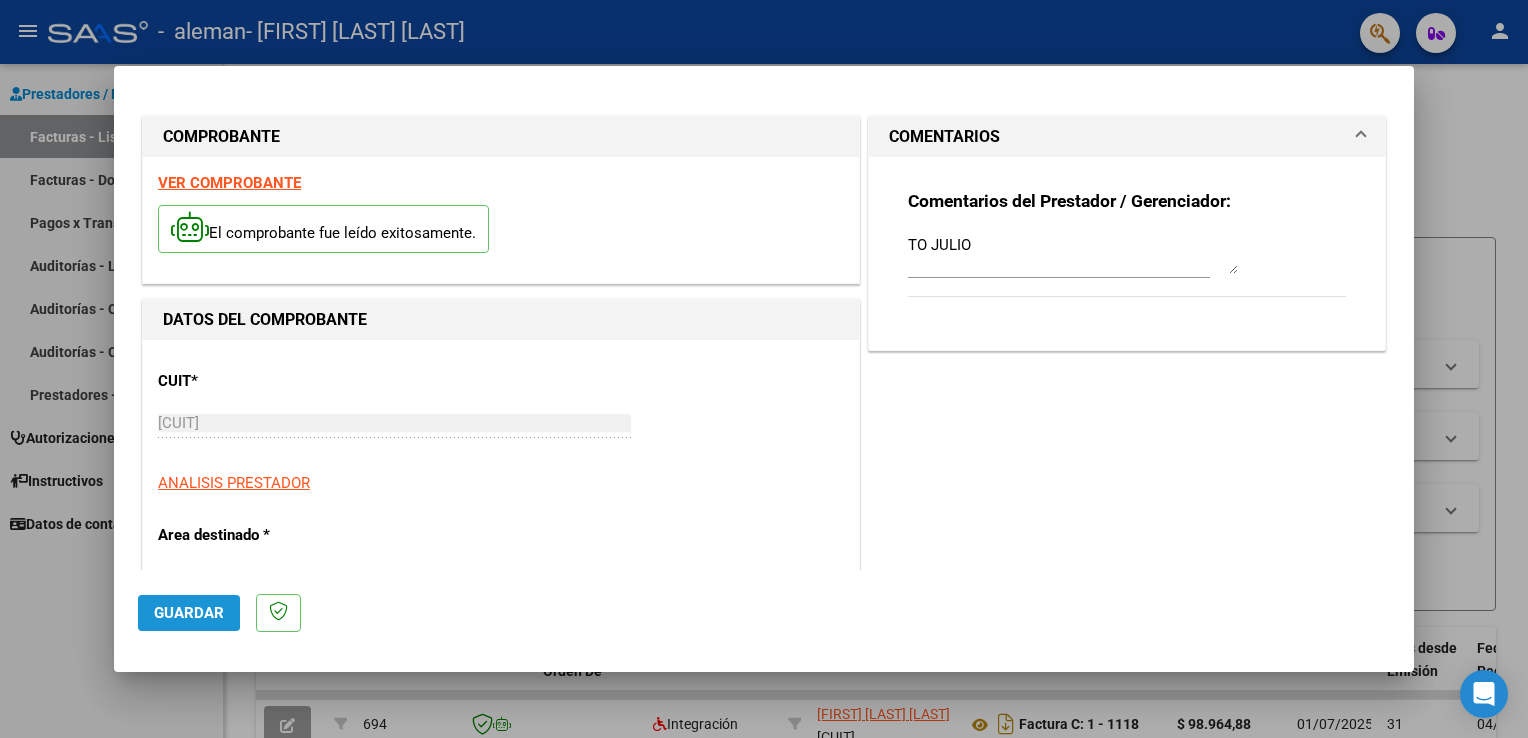 click on "Guardar" 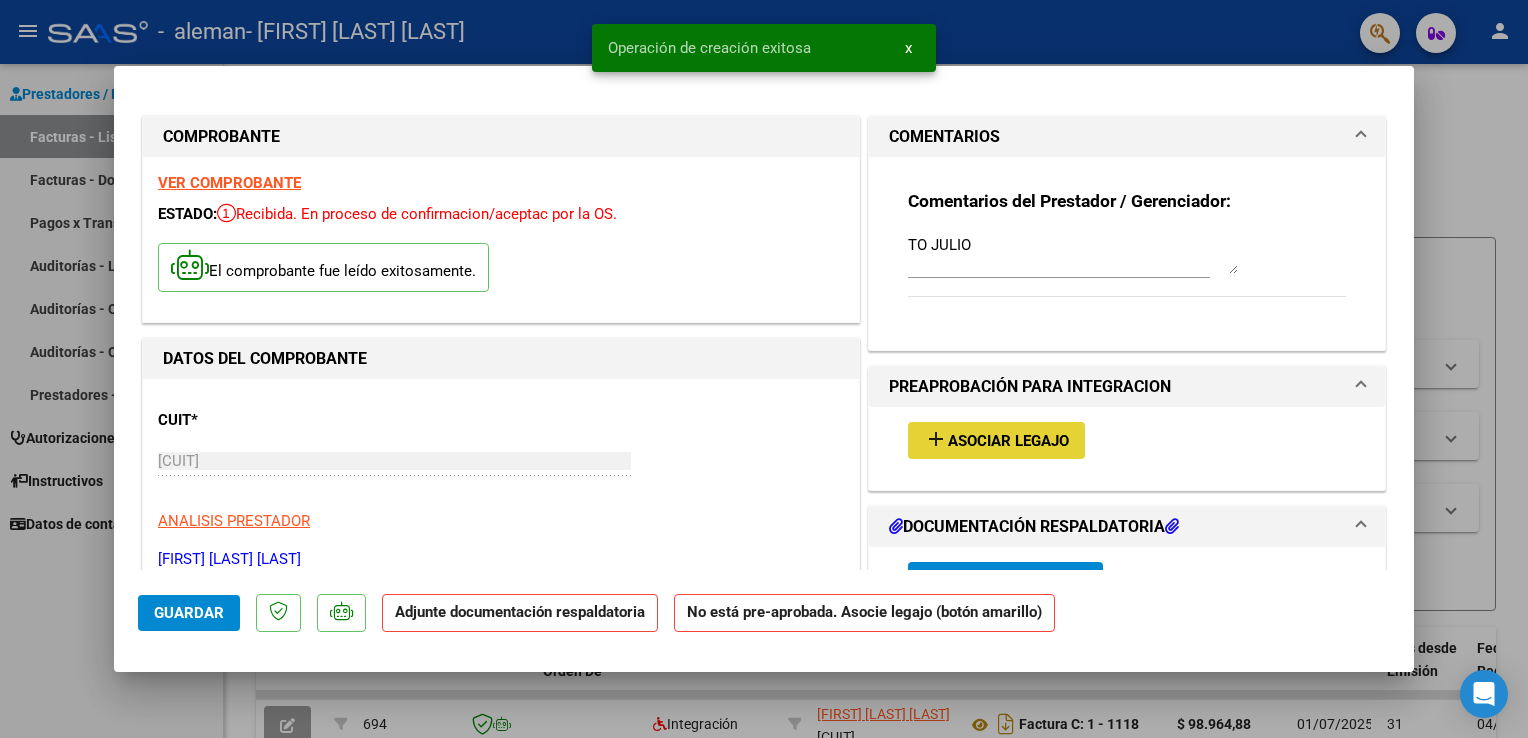 click on "Asociar Legajo" at bounding box center (1008, 441) 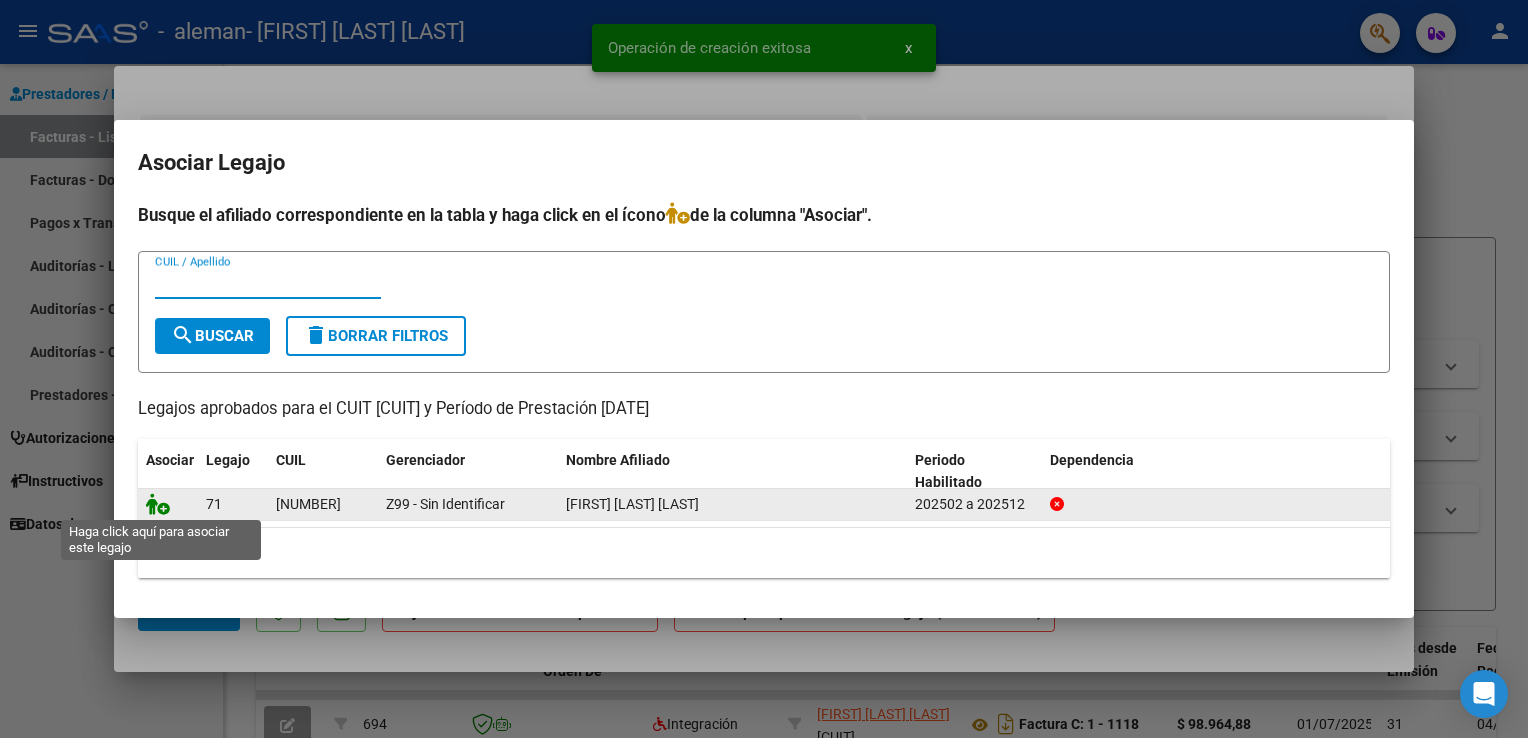click 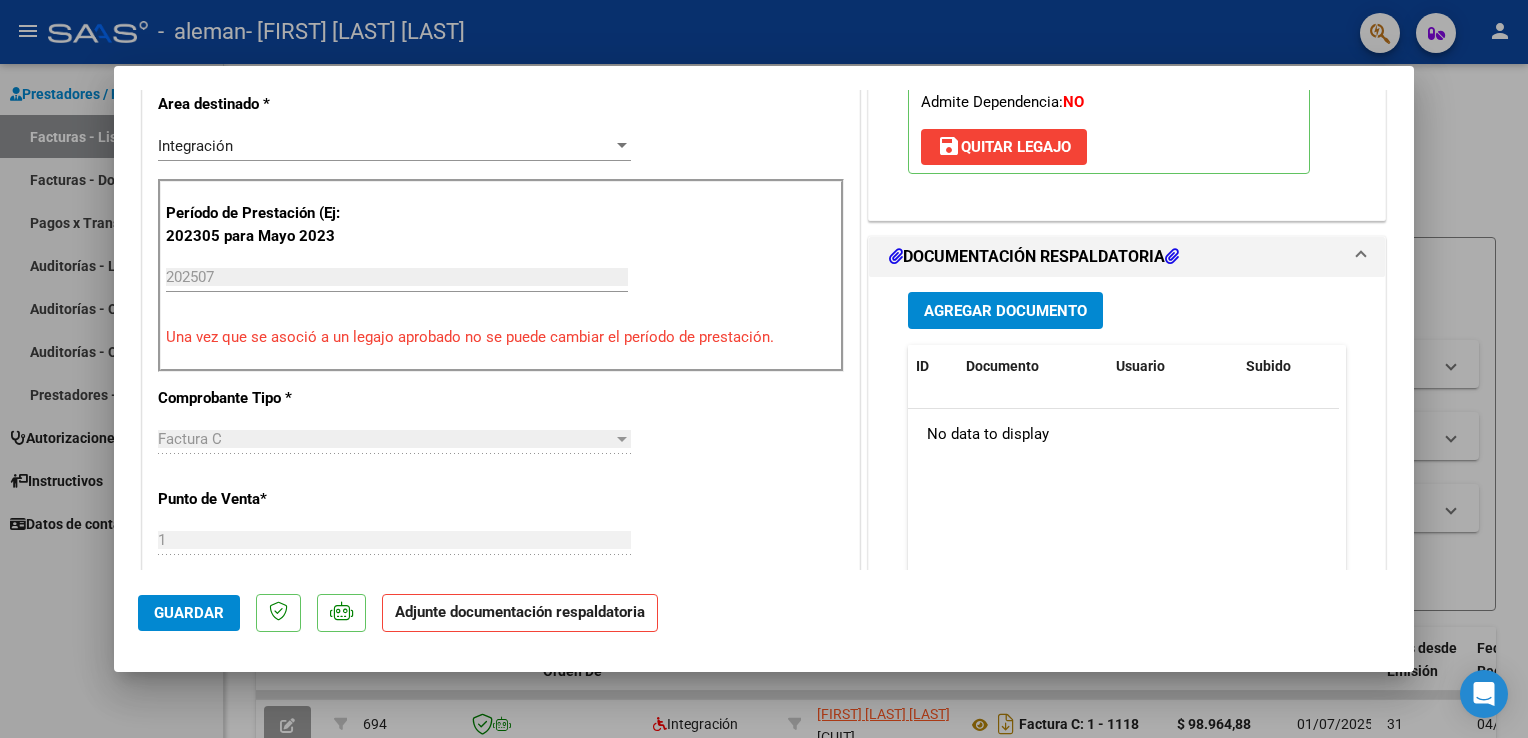 scroll, scrollTop: 530, scrollLeft: 0, axis: vertical 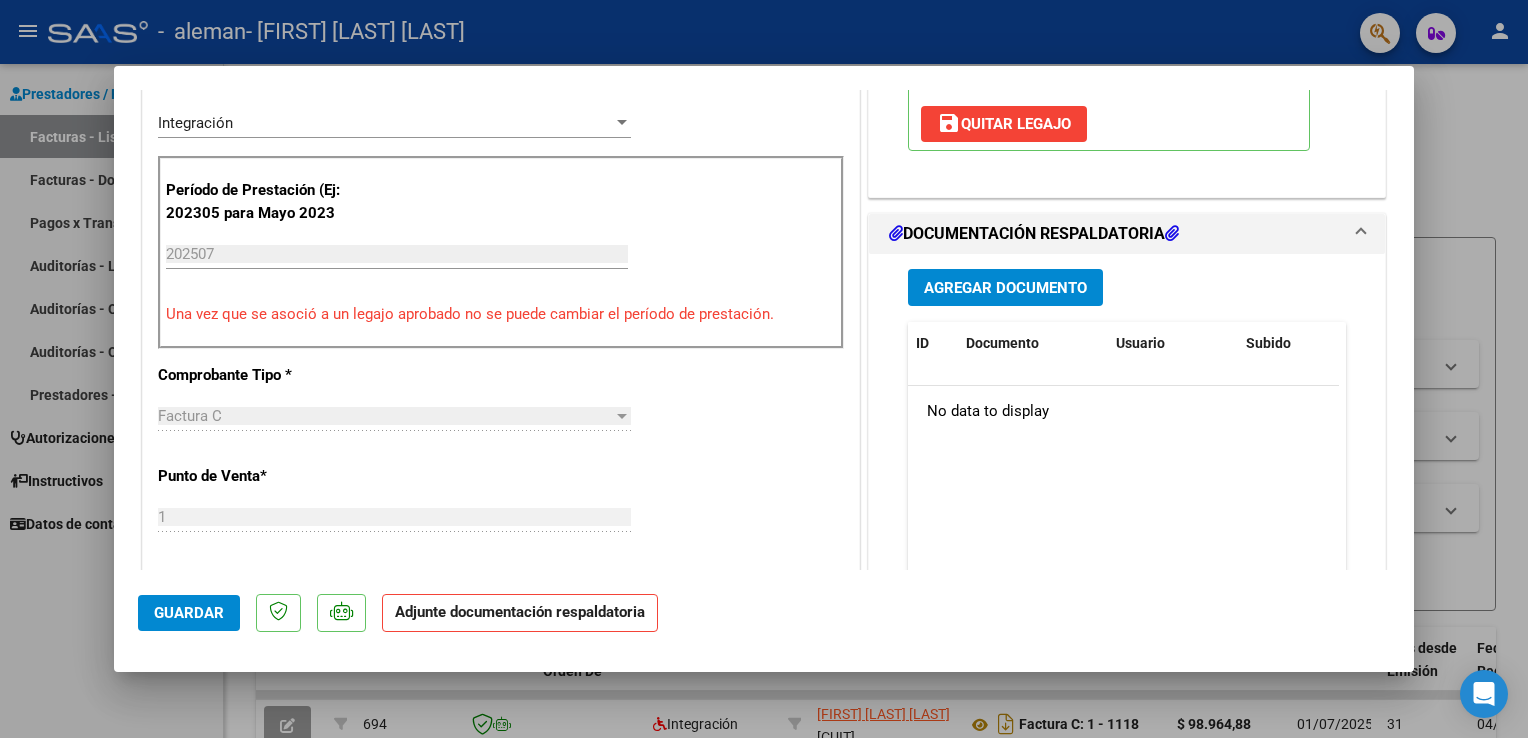 click on "Agregar Documento" at bounding box center (1005, 288) 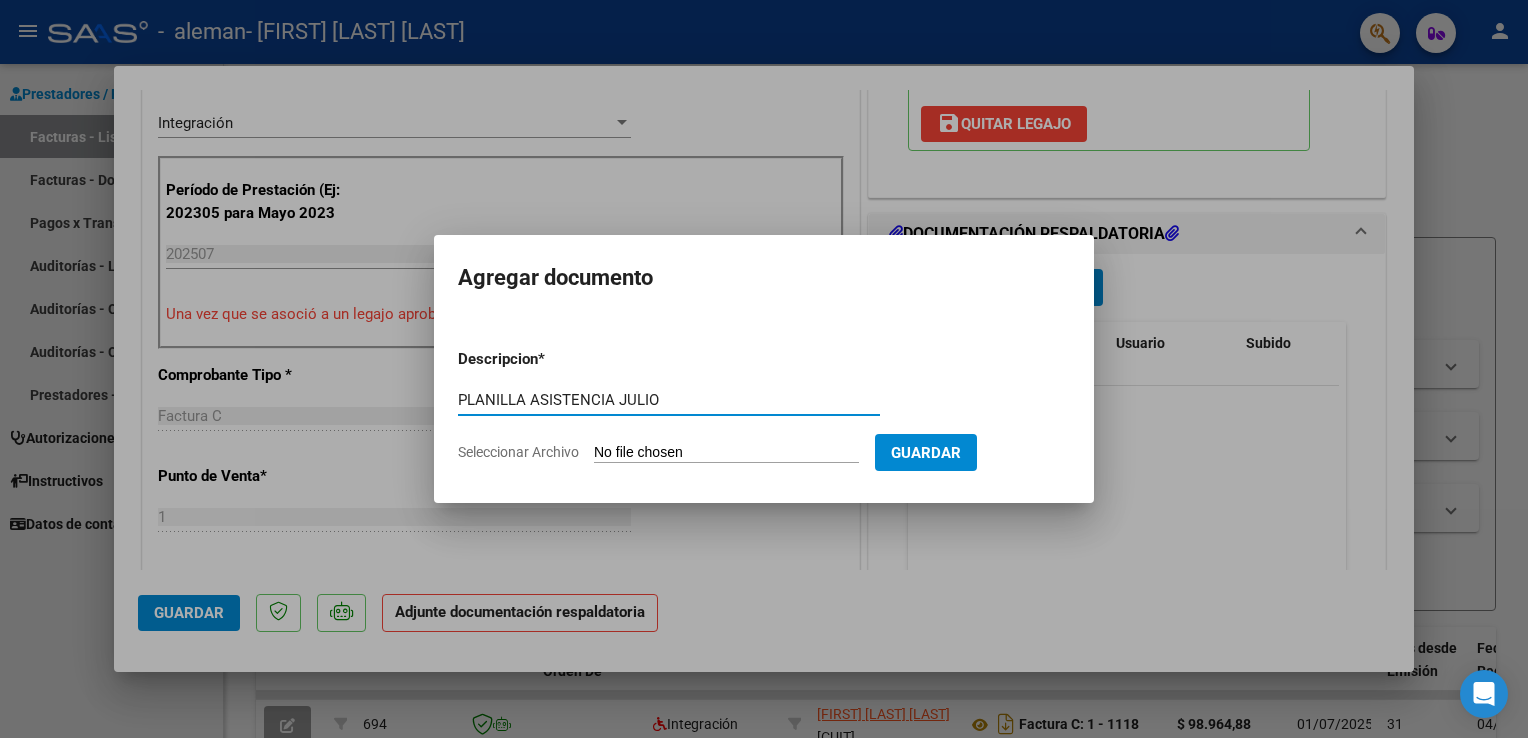 type on "PLANILLA ASISTENCIA JULIO" 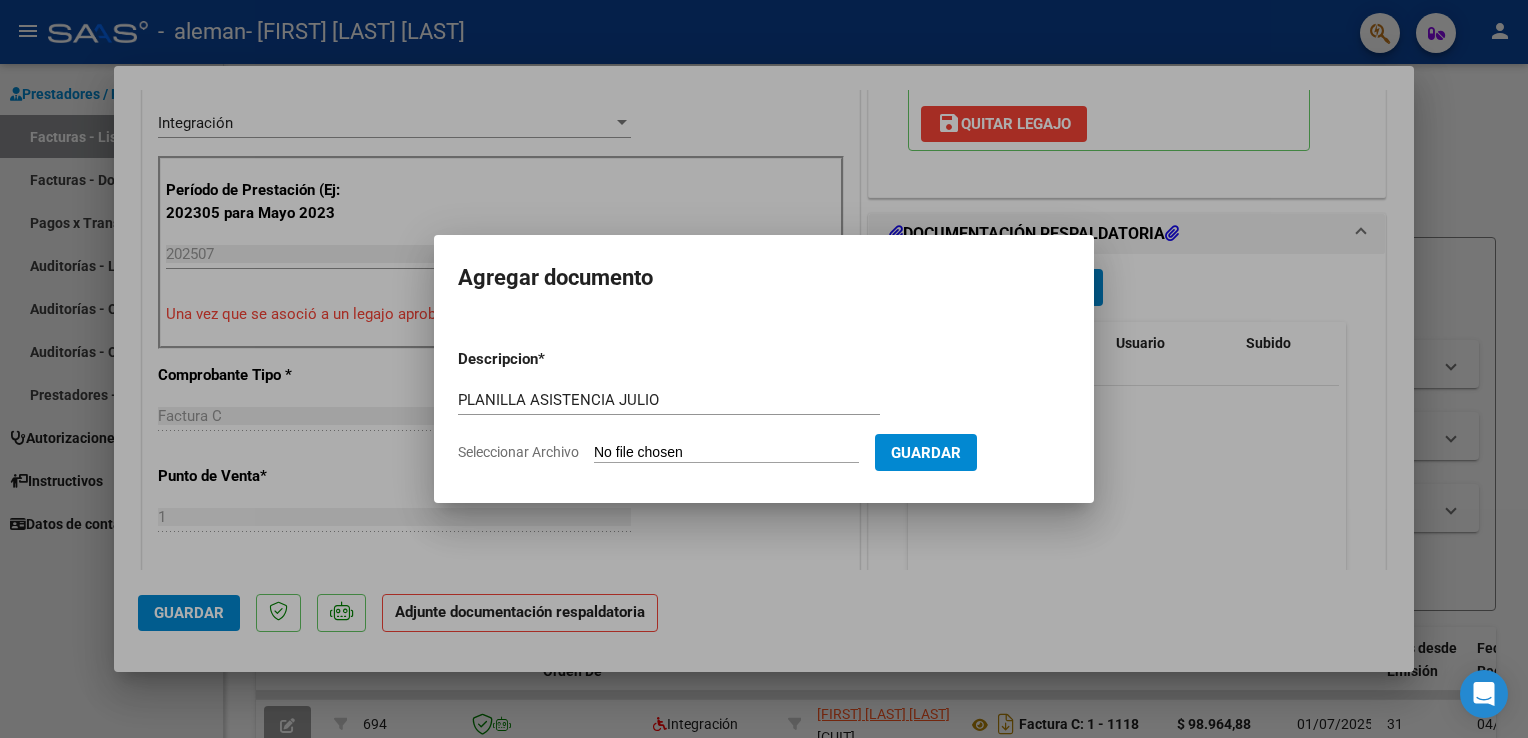 click on "Seleccionar Archivo" at bounding box center [726, 453] 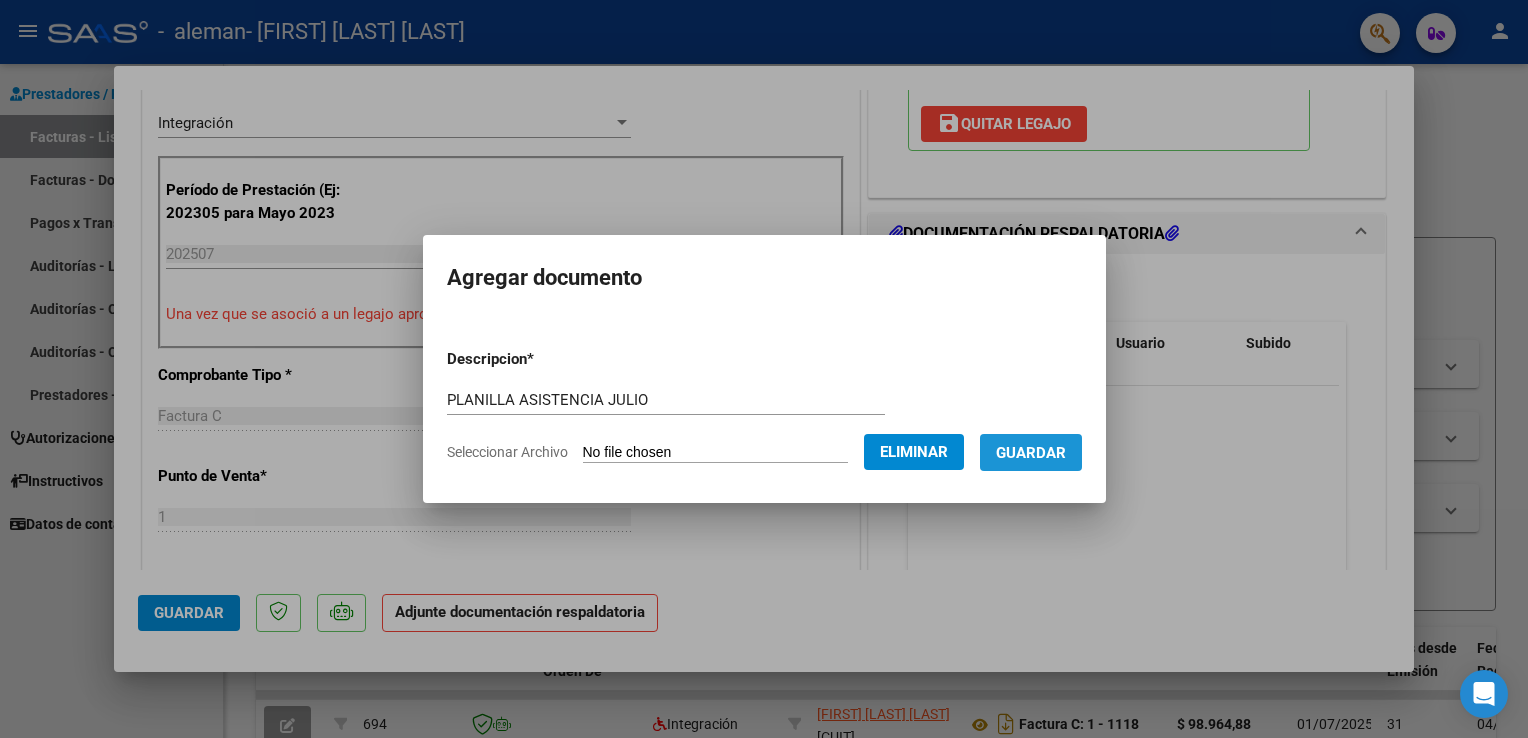 click on "Guardar" at bounding box center (1031, 453) 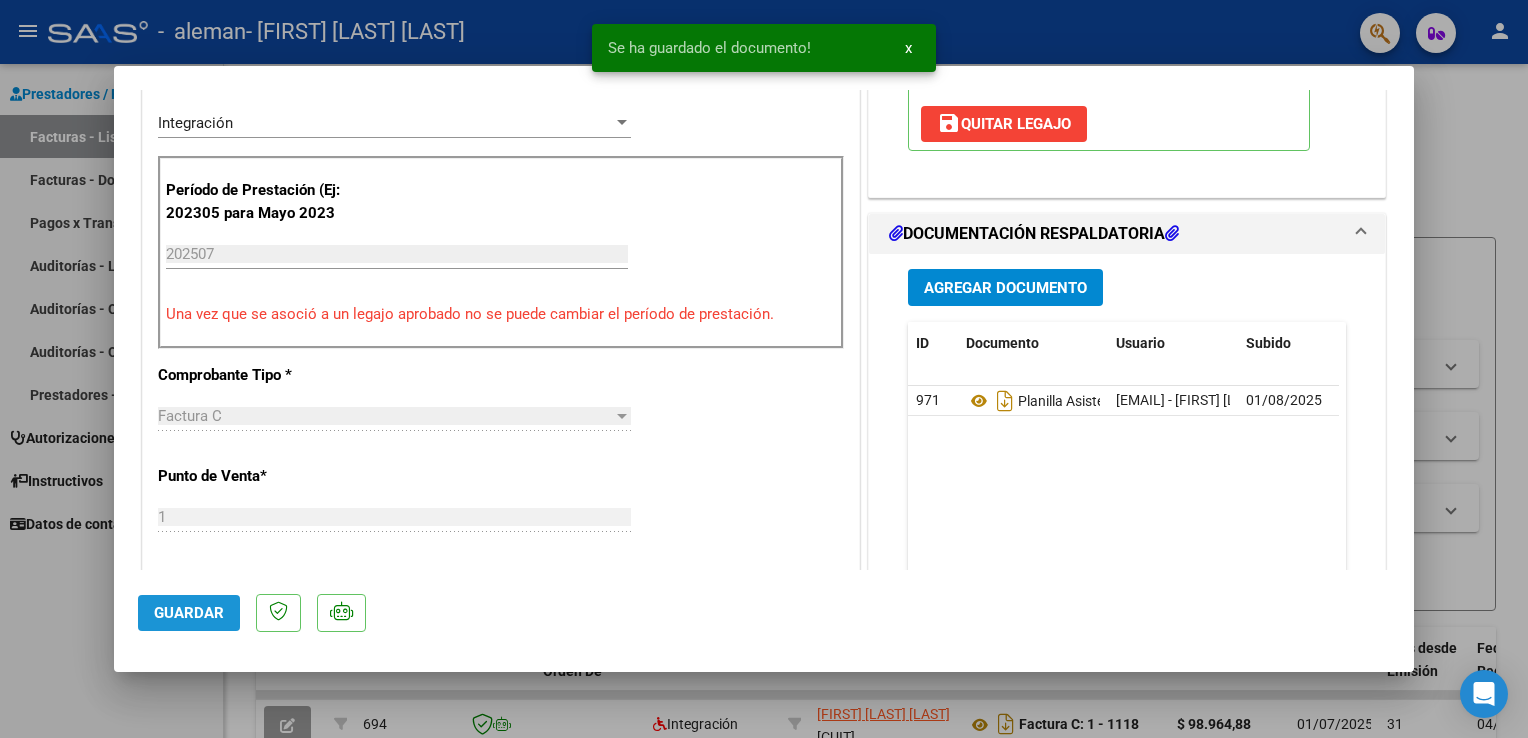 click on "Guardar" 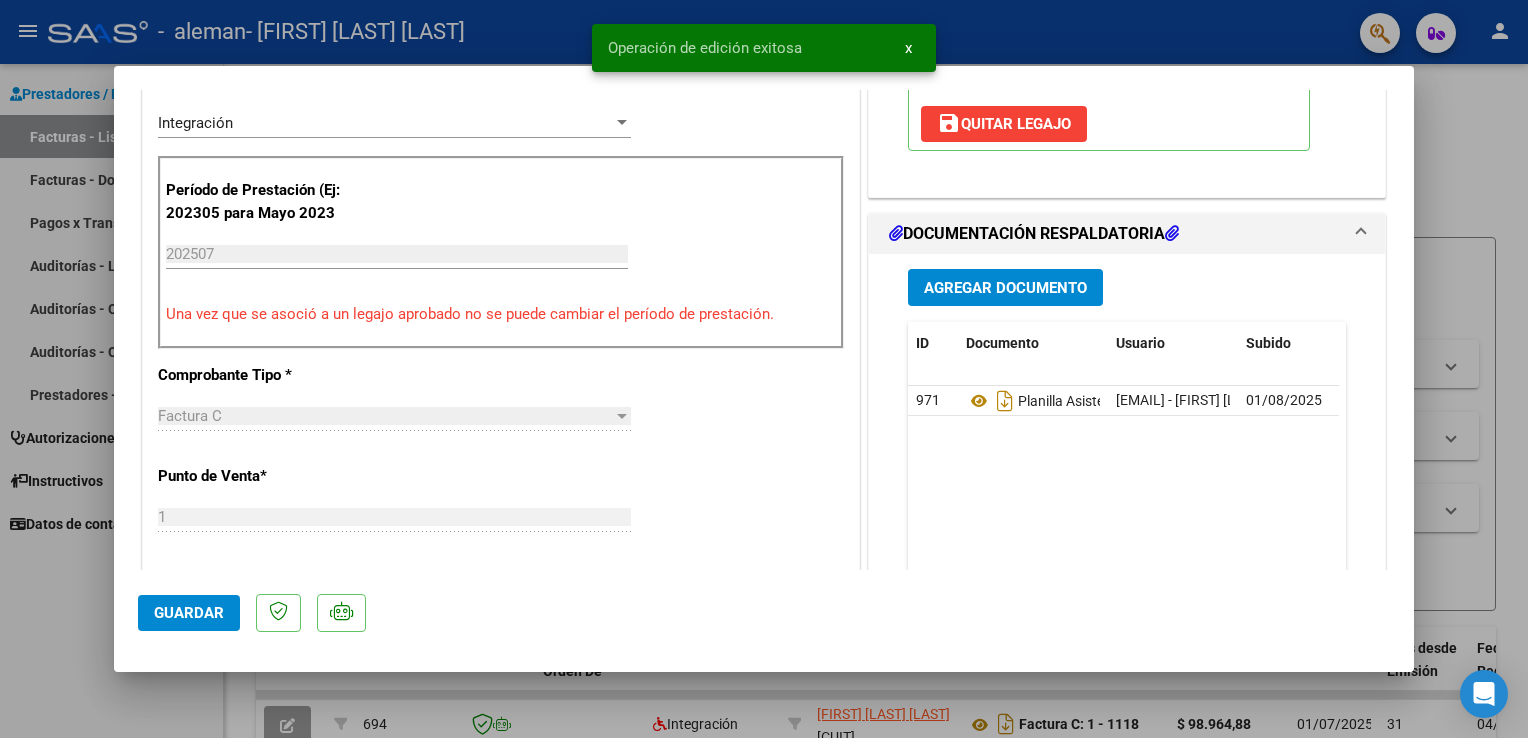 click at bounding box center (764, 369) 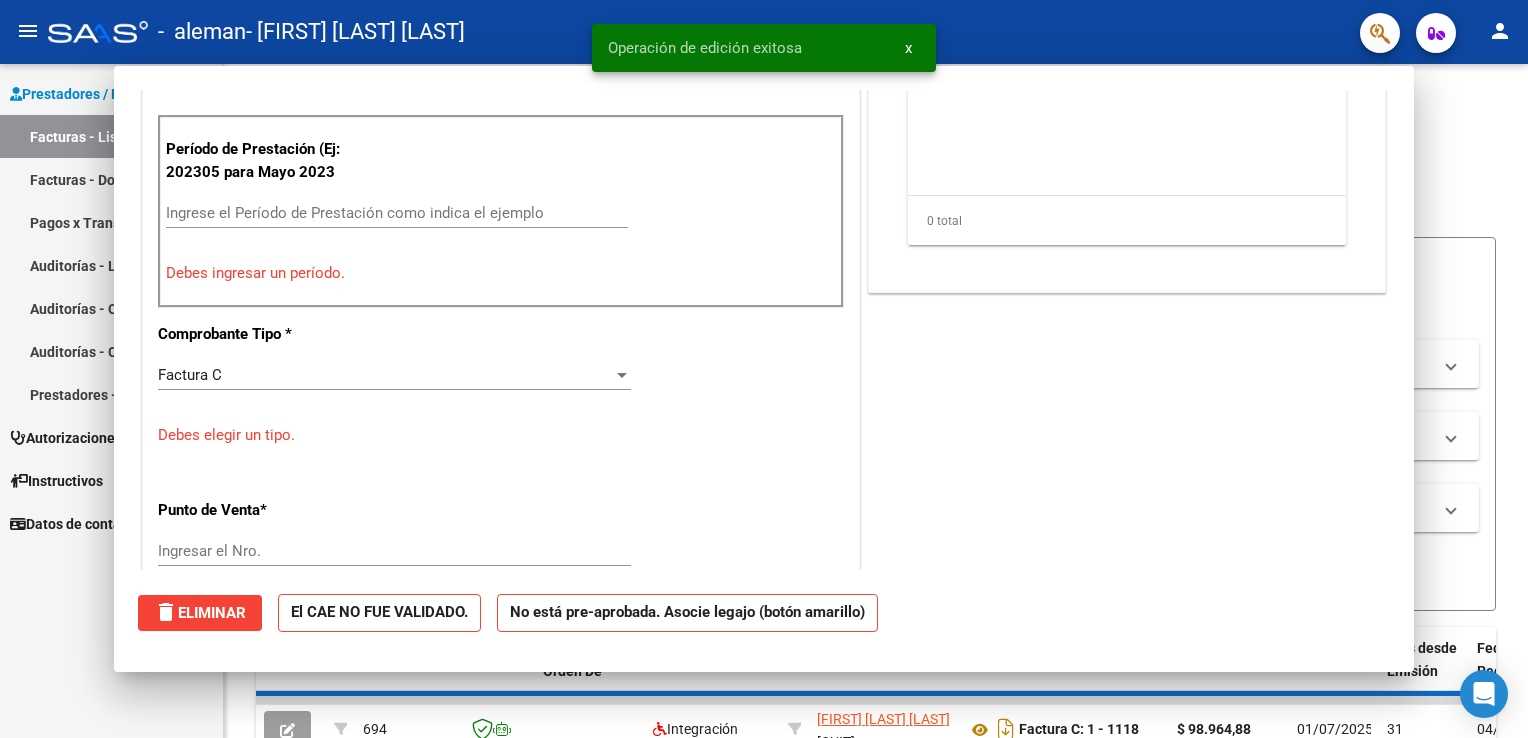 scroll, scrollTop: 444, scrollLeft: 0, axis: vertical 